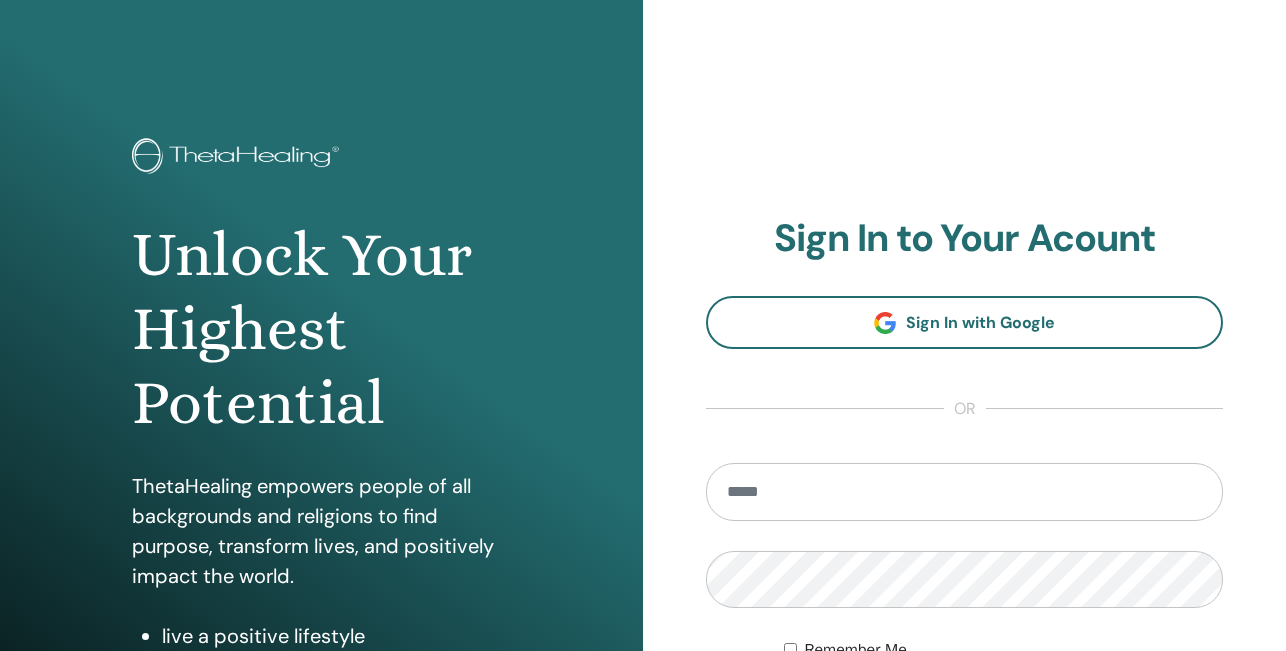 scroll, scrollTop: 0, scrollLeft: 0, axis: both 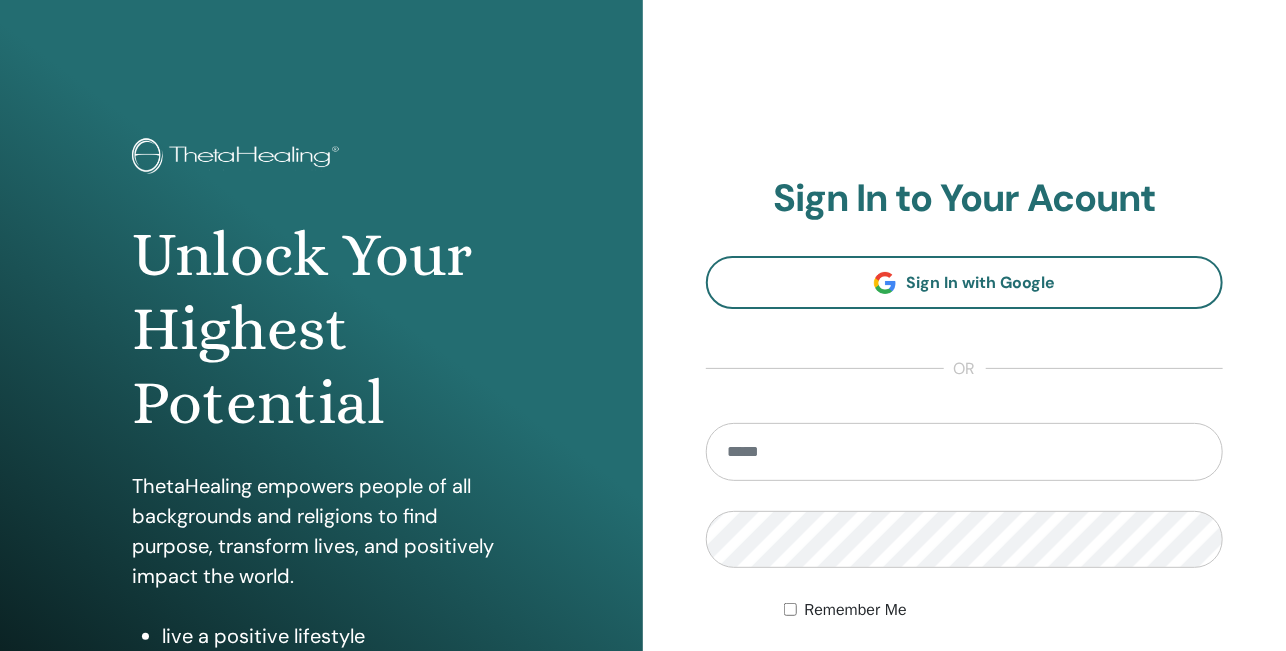 click at bounding box center (964, 452) 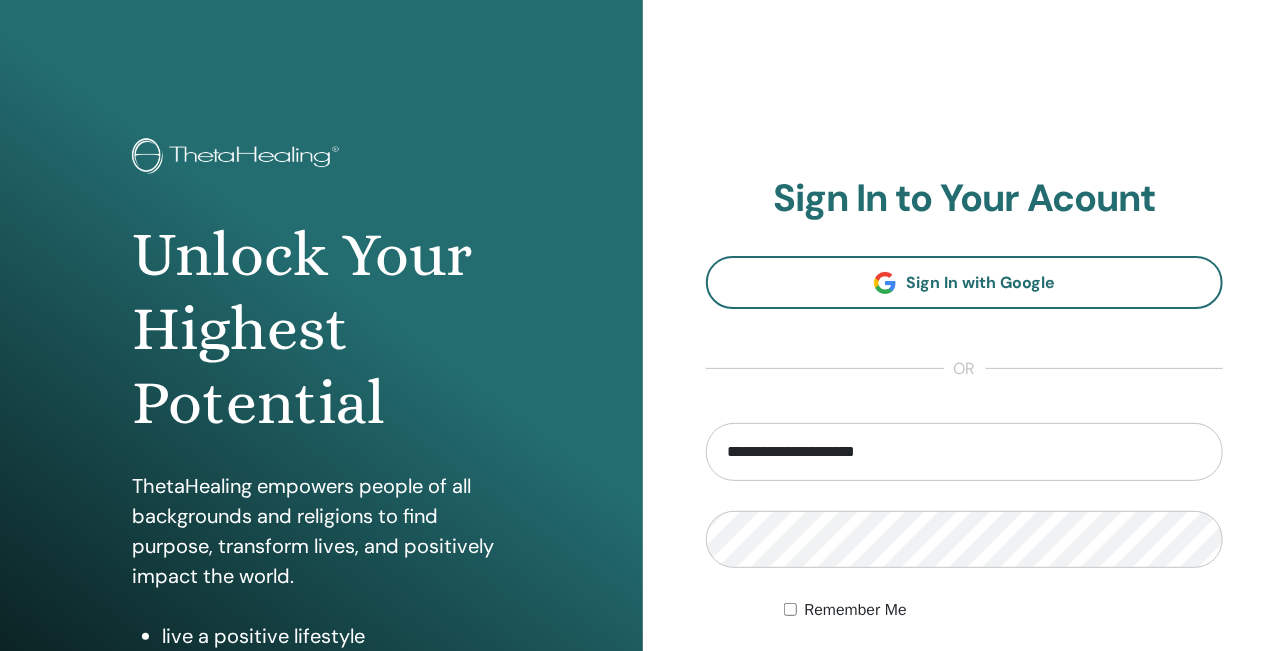 type on "**********" 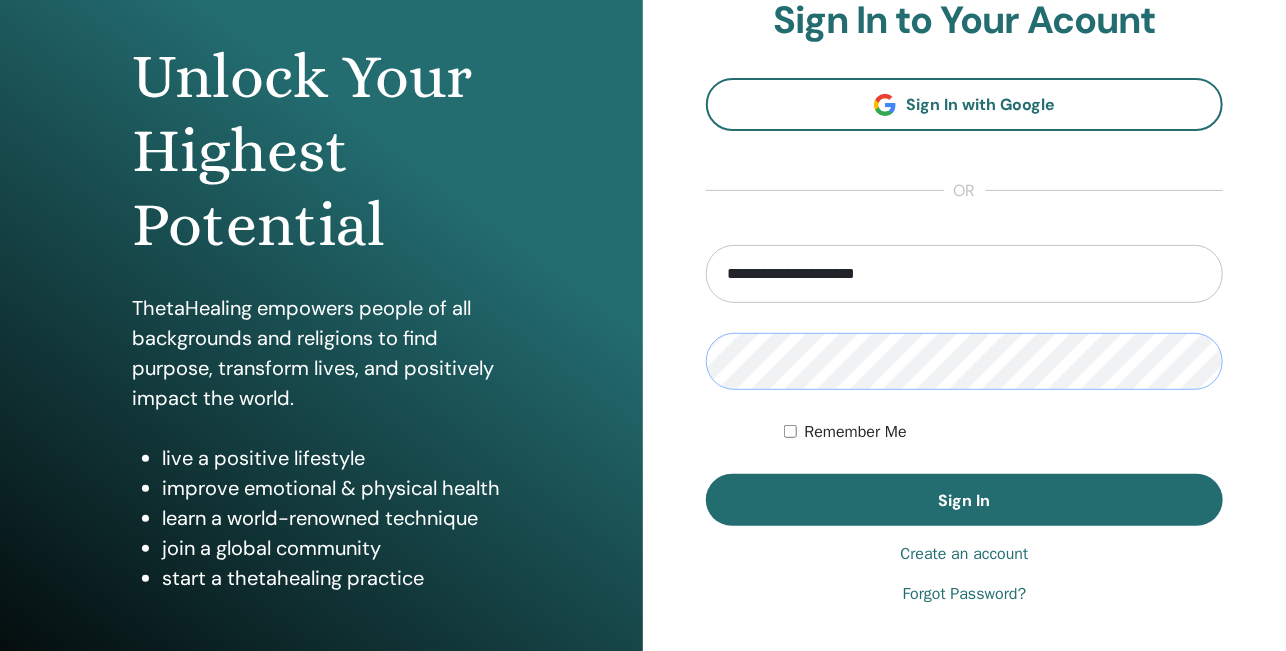 scroll, scrollTop: 179, scrollLeft: 0, axis: vertical 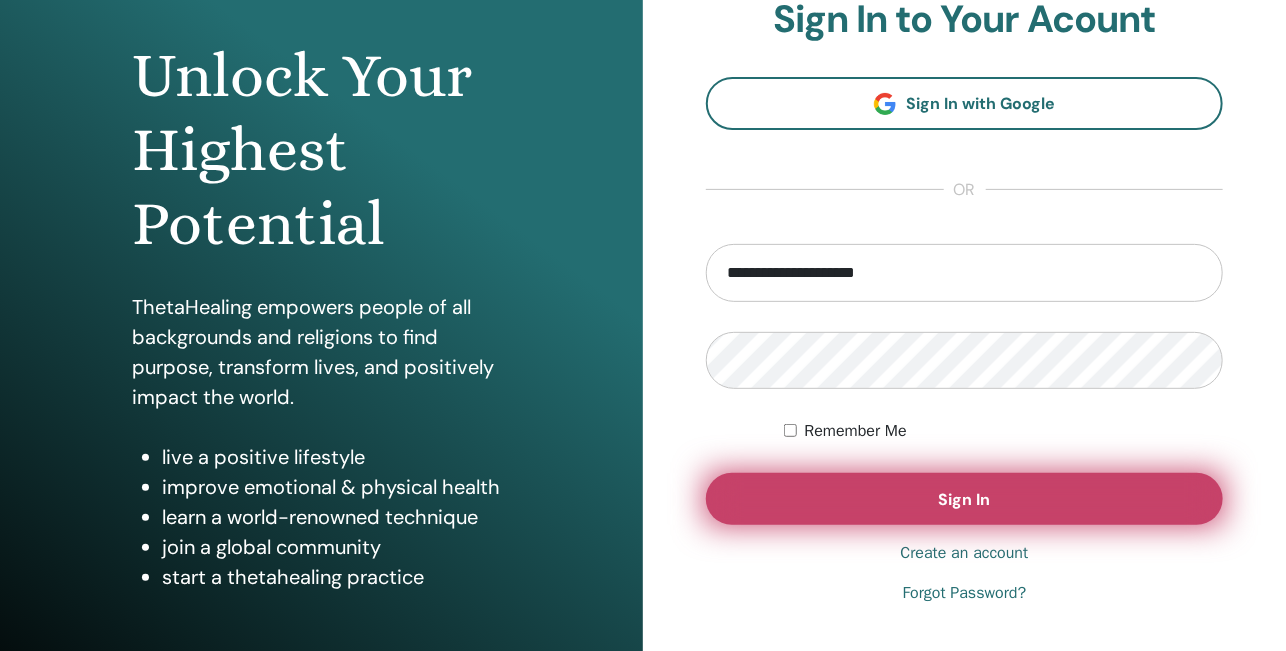 click on "Sign In" at bounding box center [964, 499] 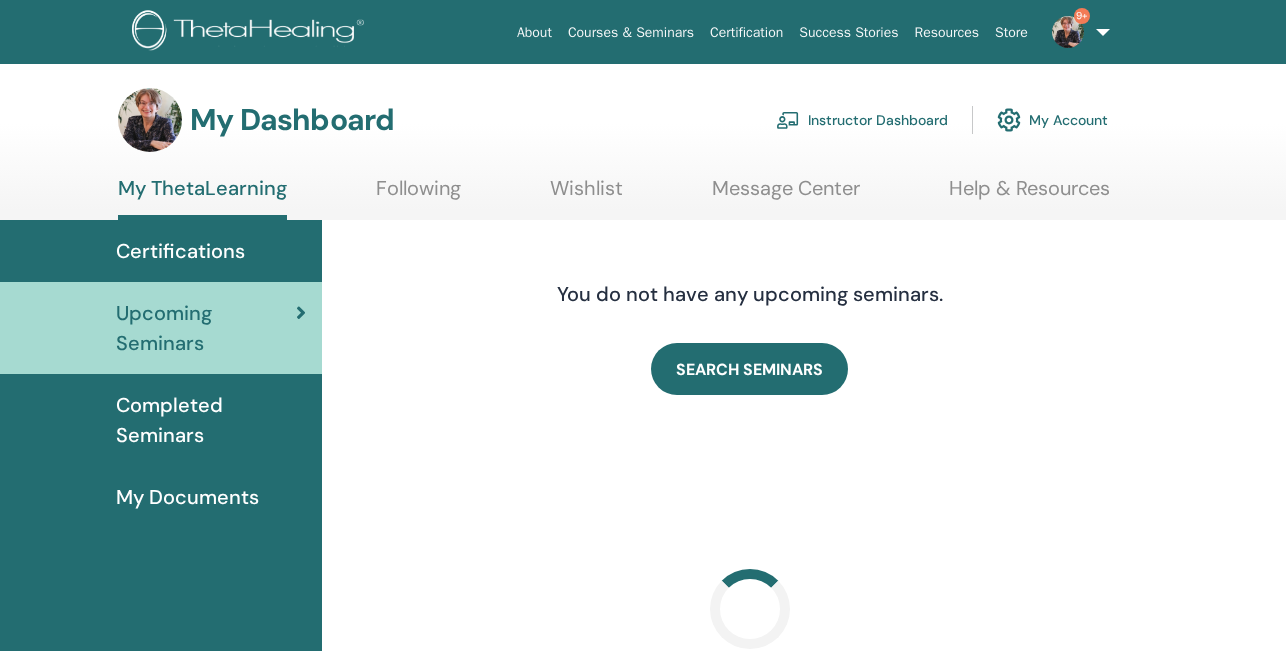 scroll, scrollTop: 0, scrollLeft: 0, axis: both 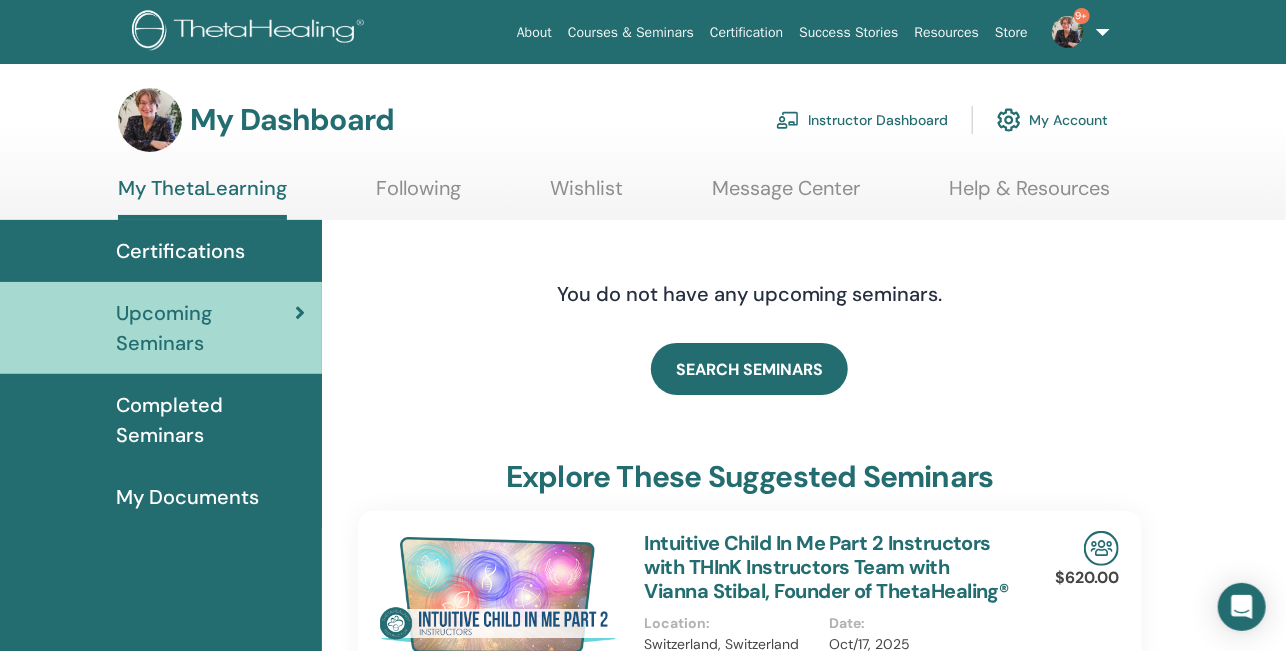 click on "Instructor Dashboard" at bounding box center [862, 120] 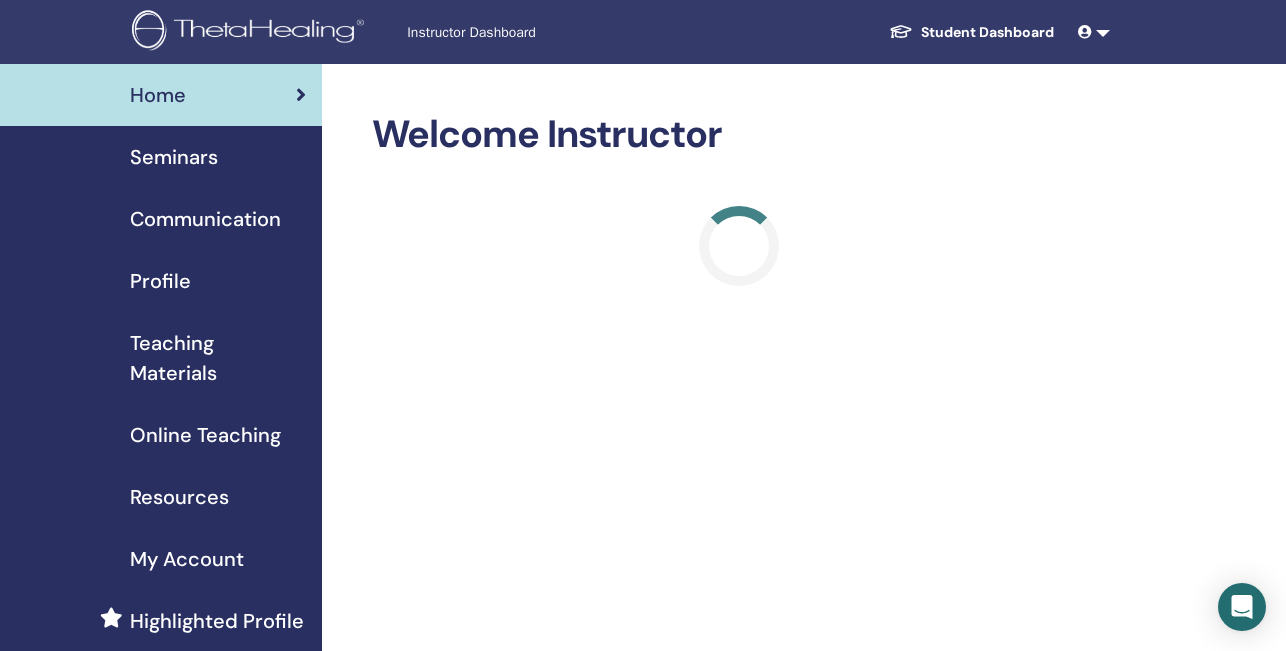 scroll, scrollTop: 0, scrollLeft: 0, axis: both 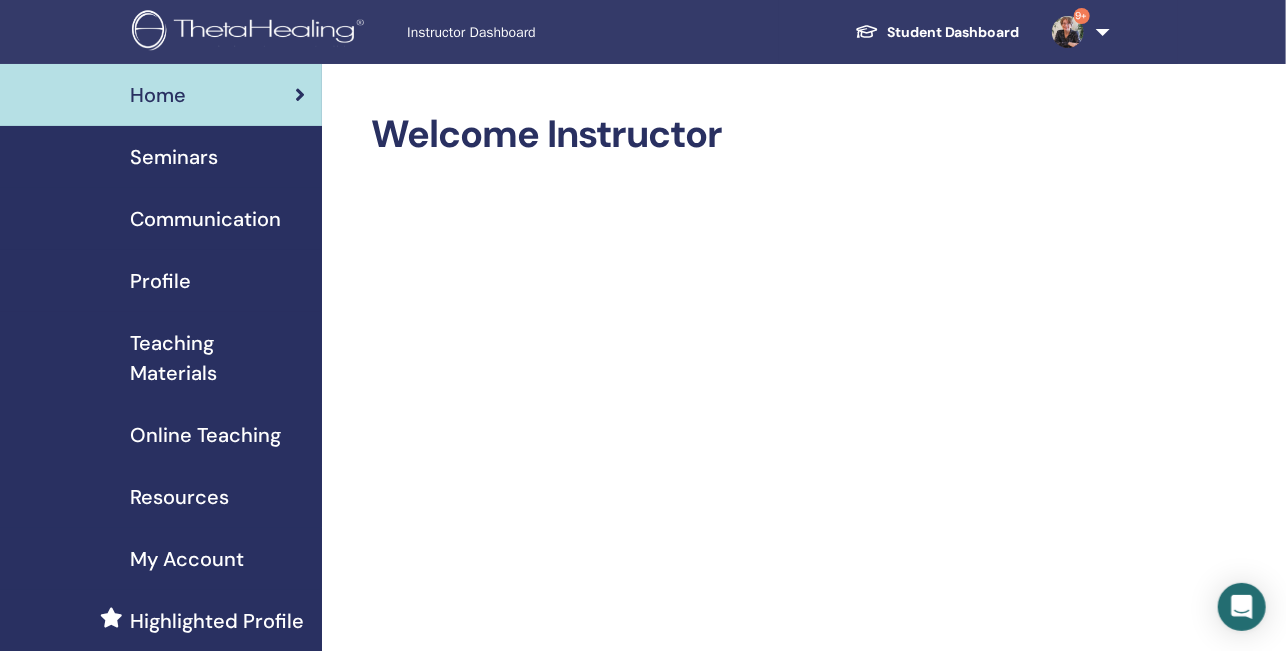 click on "Seminars" at bounding box center (174, 157) 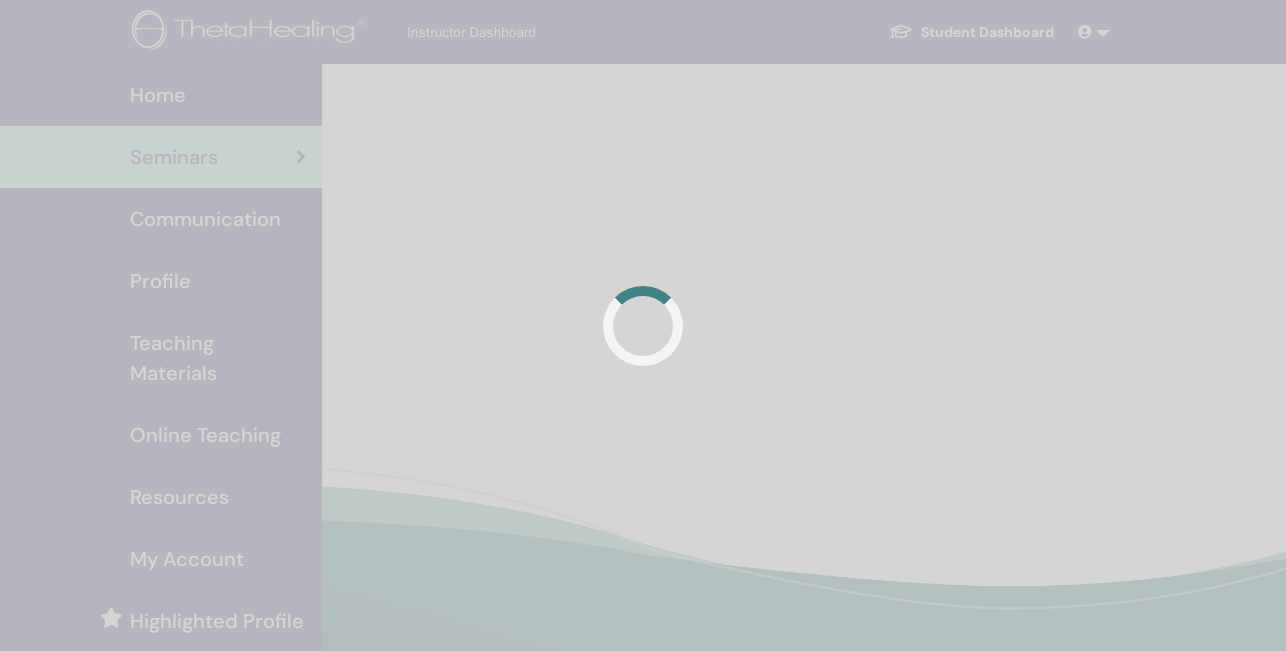 scroll, scrollTop: 0, scrollLeft: 0, axis: both 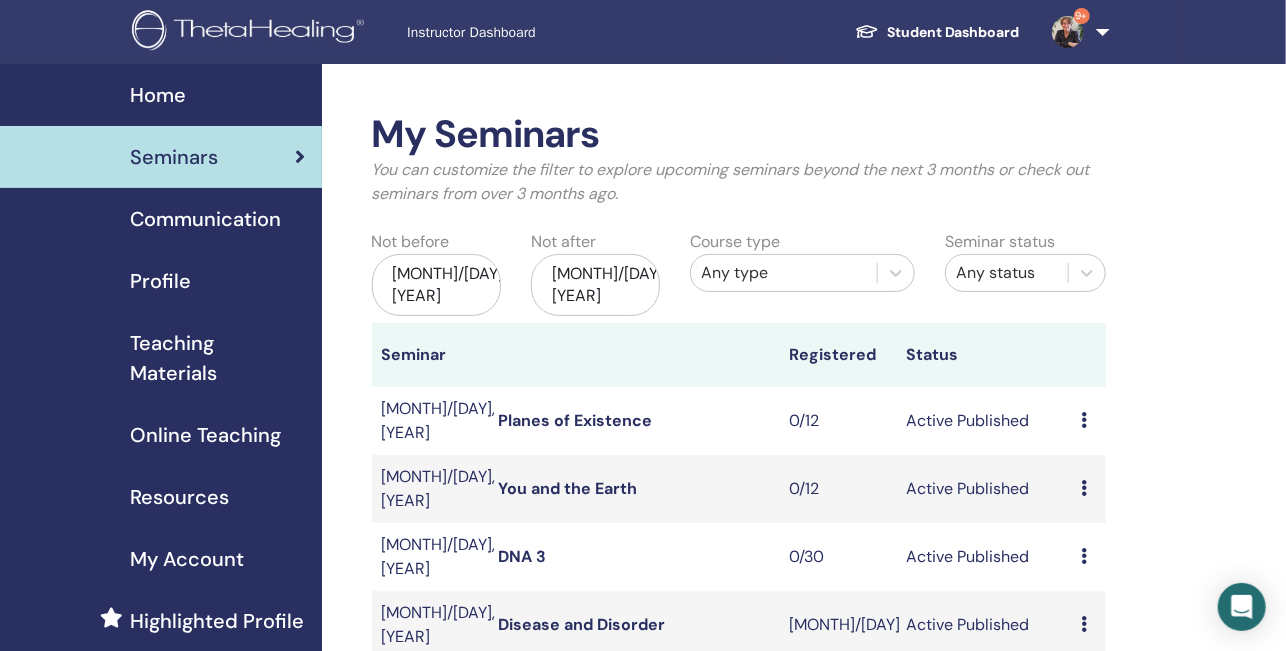 click on "[MONTH]/[DAY], [YEAR]" at bounding box center (436, 285) 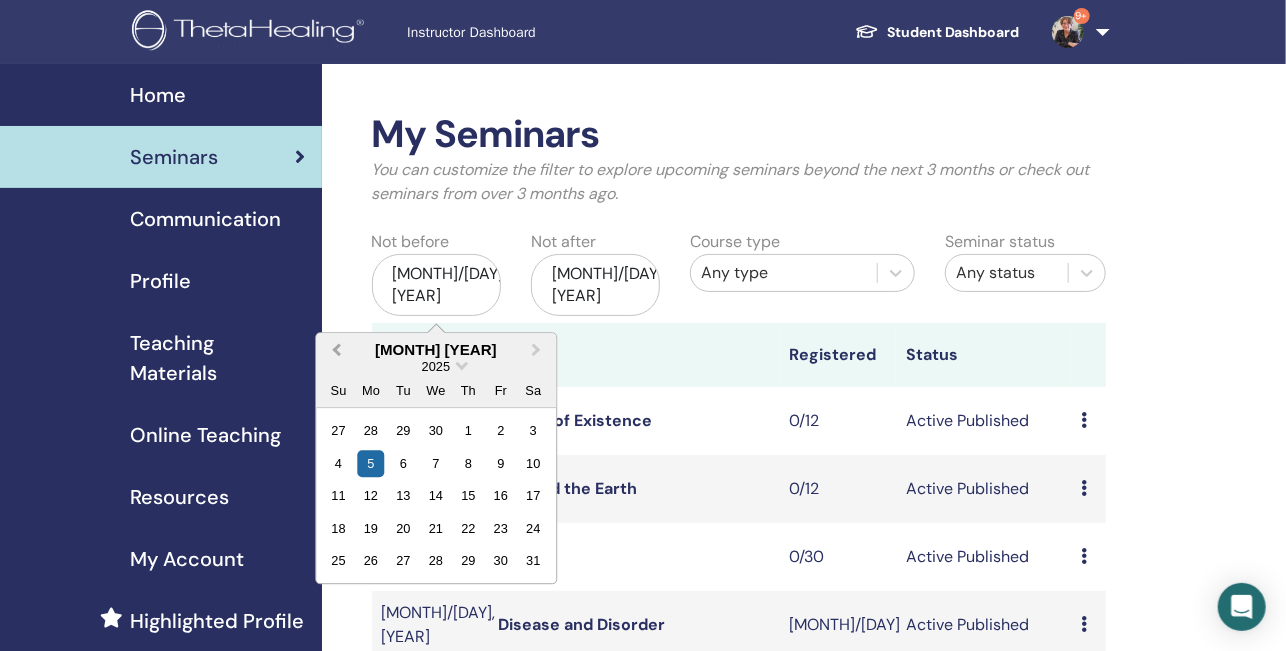 click on "Previous Month" at bounding box center [334, 351] 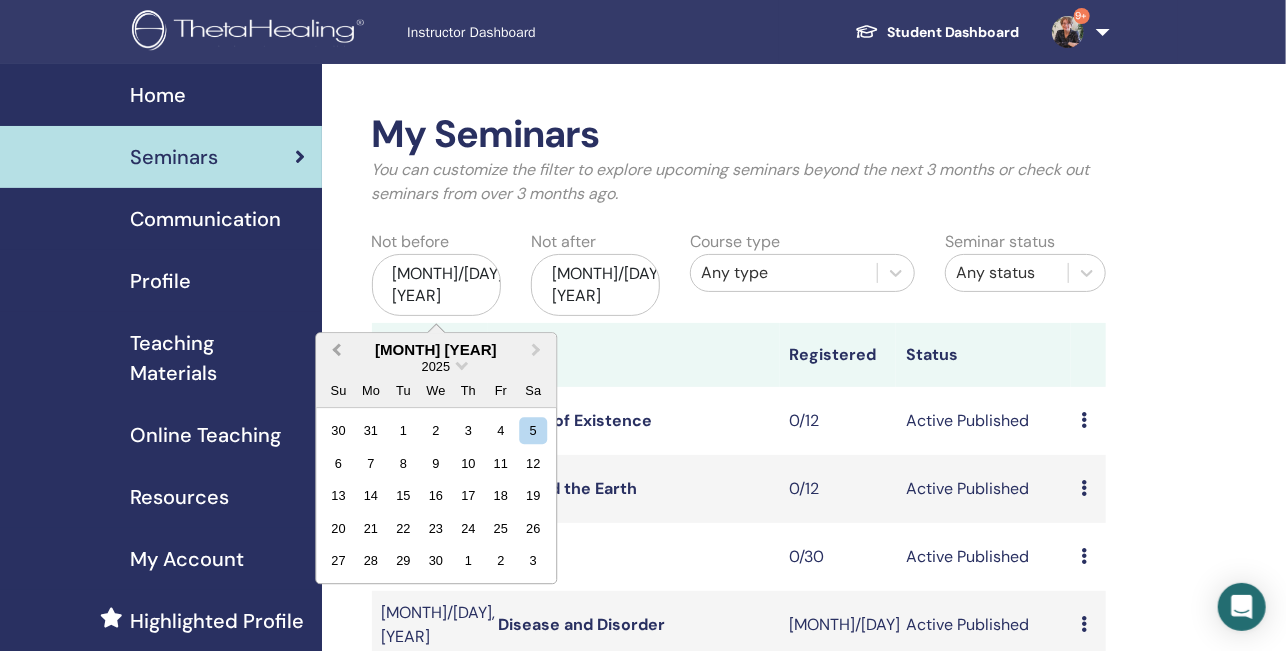 click on "Previous Month" at bounding box center (334, 351) 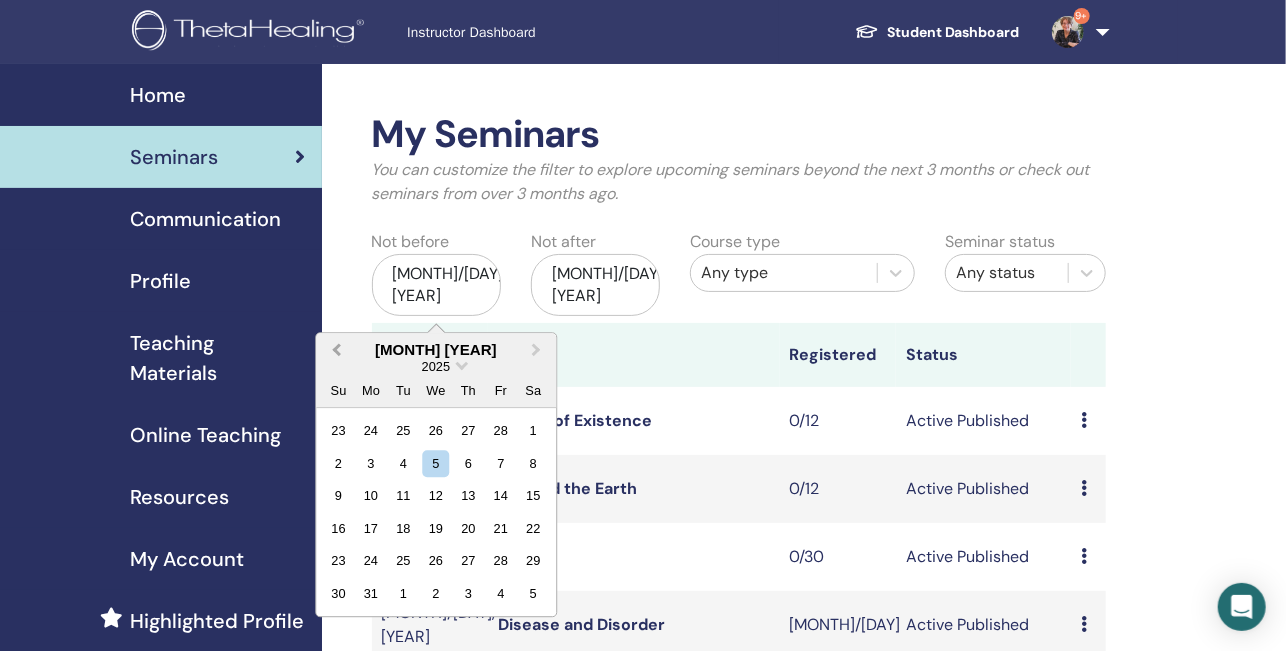 click on "Previous Month" at bounding box center [334, 351] 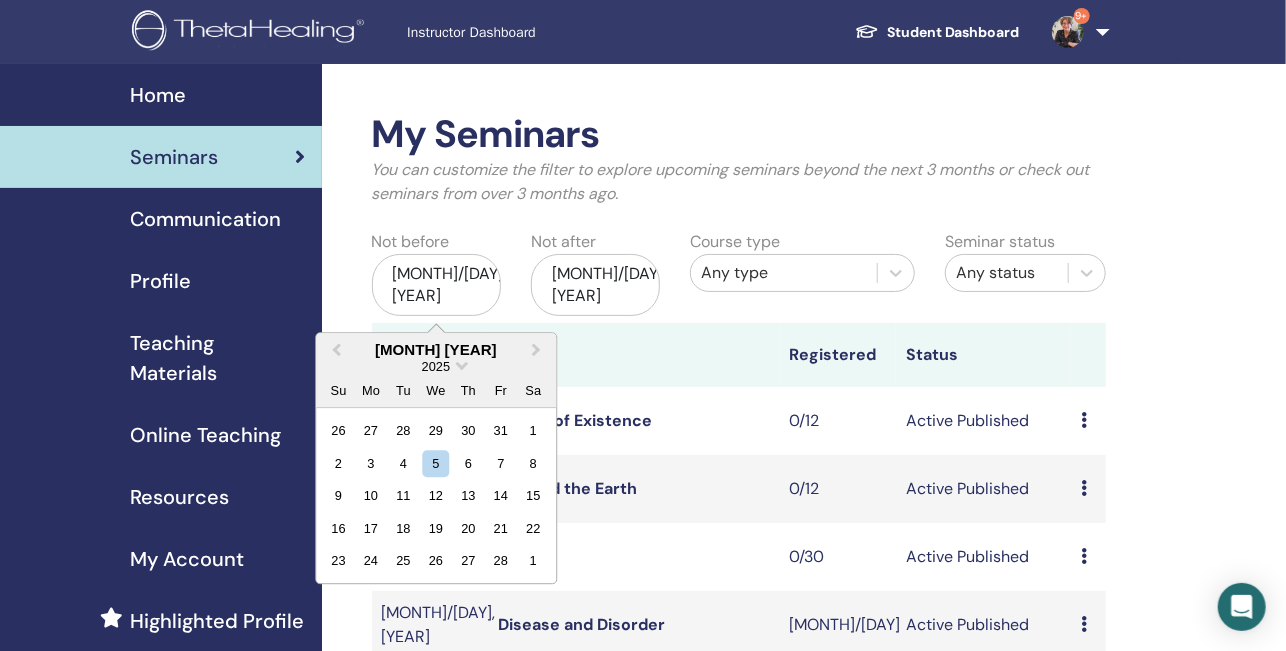 click on "2025" at bounding box center (436, 366) 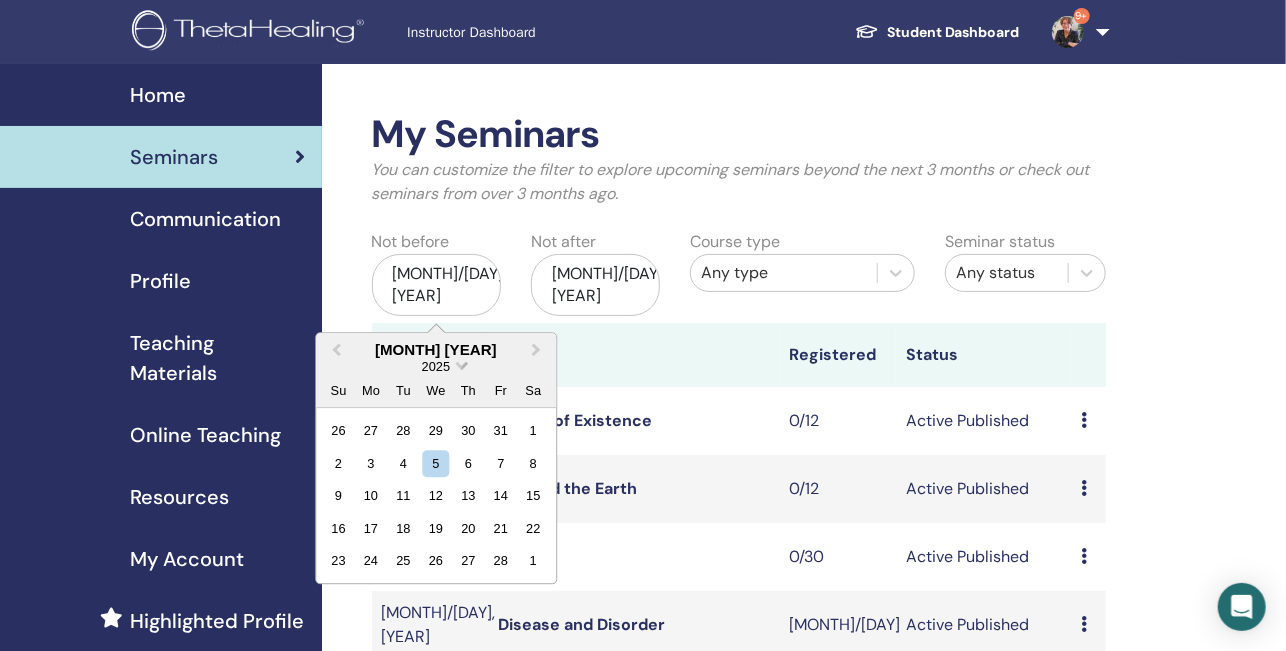click at bounding box center [461, 363] 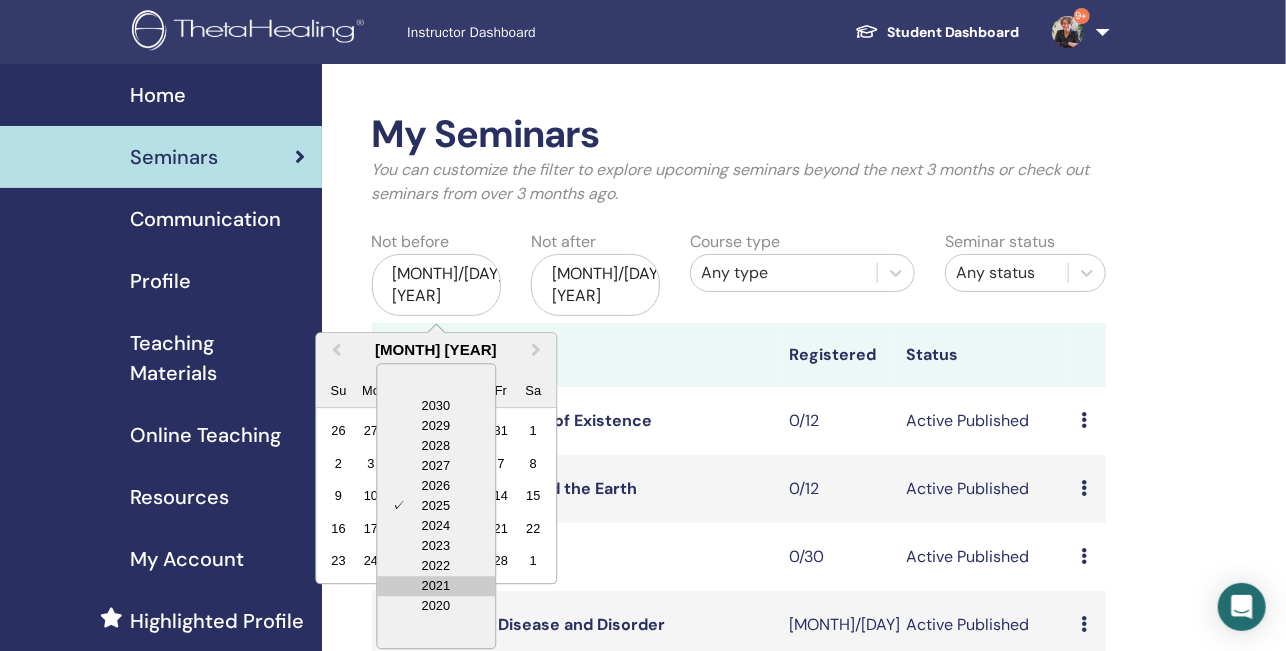 click on "2021" at bounding box center (436, 586) 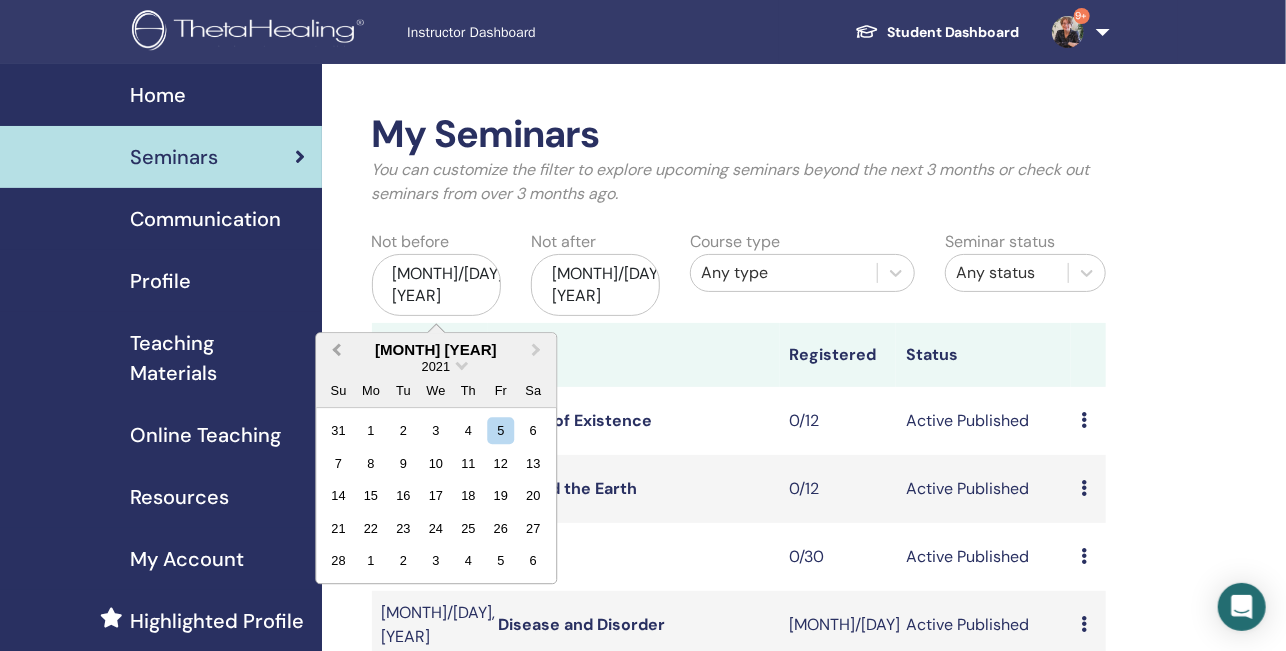 click on "Previous Month" at bounding box center [334, 351] 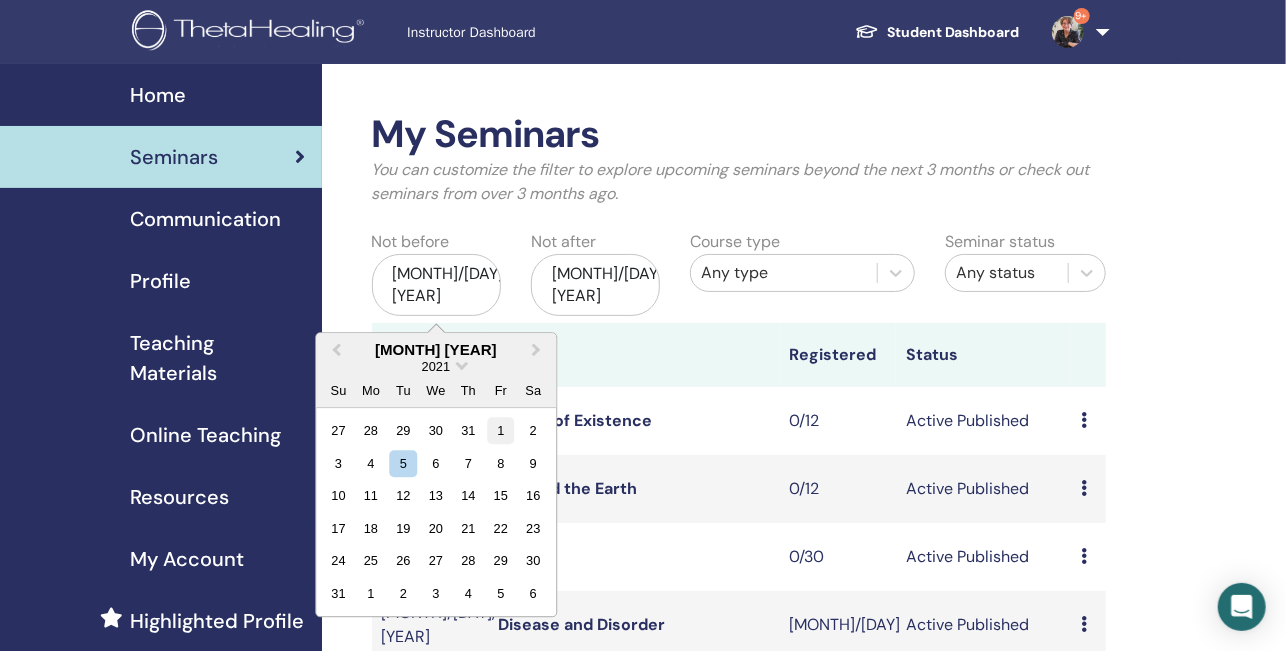 click on "1" at bounding box center (500, 431) 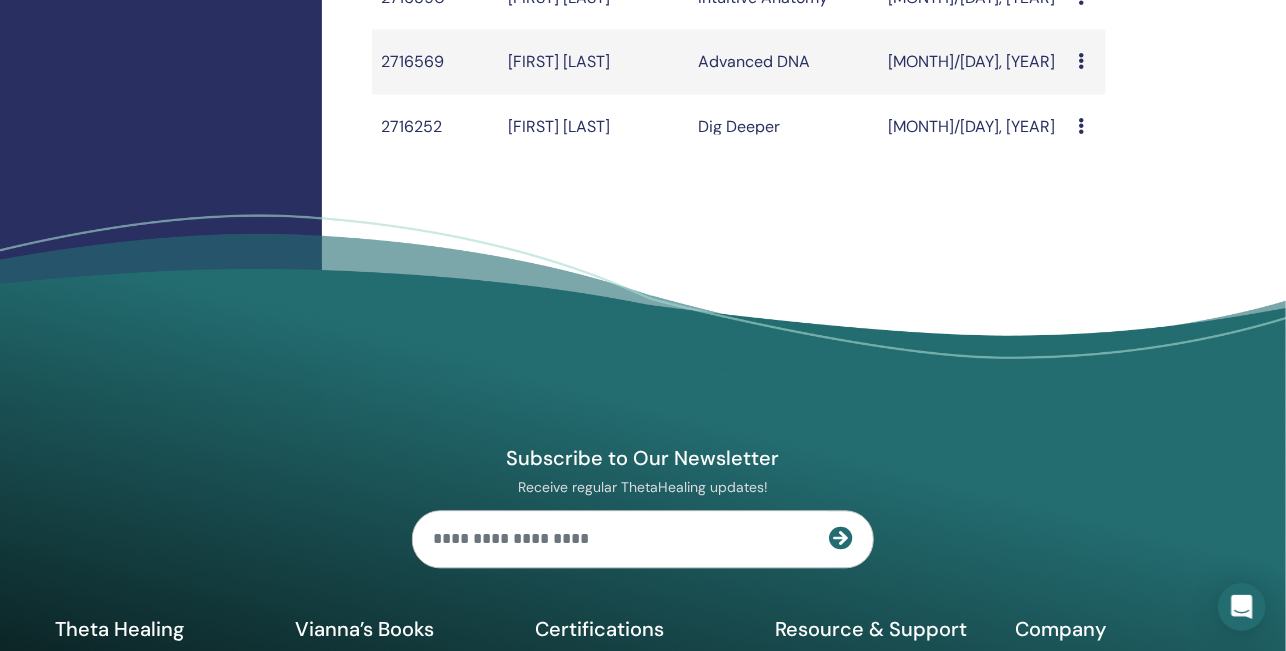 scroll, scrollTop: 1717, scrollLeft: 0, axis: vertical 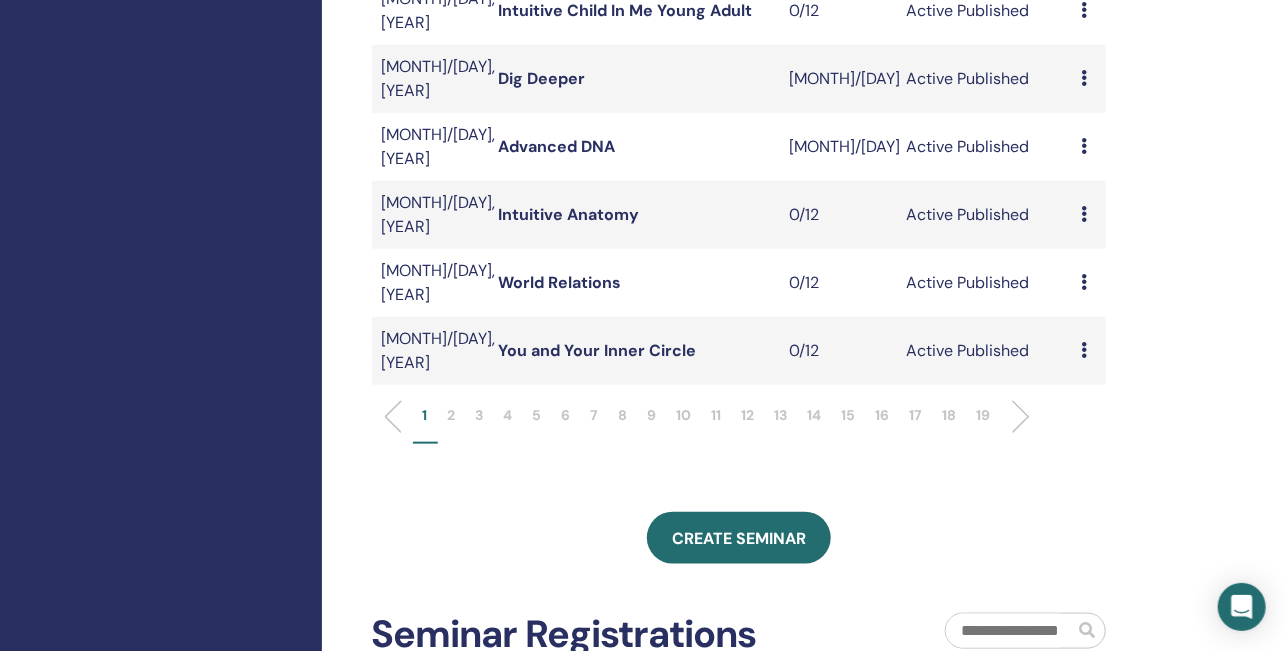 click on "19" at bounding box center (984, 415) 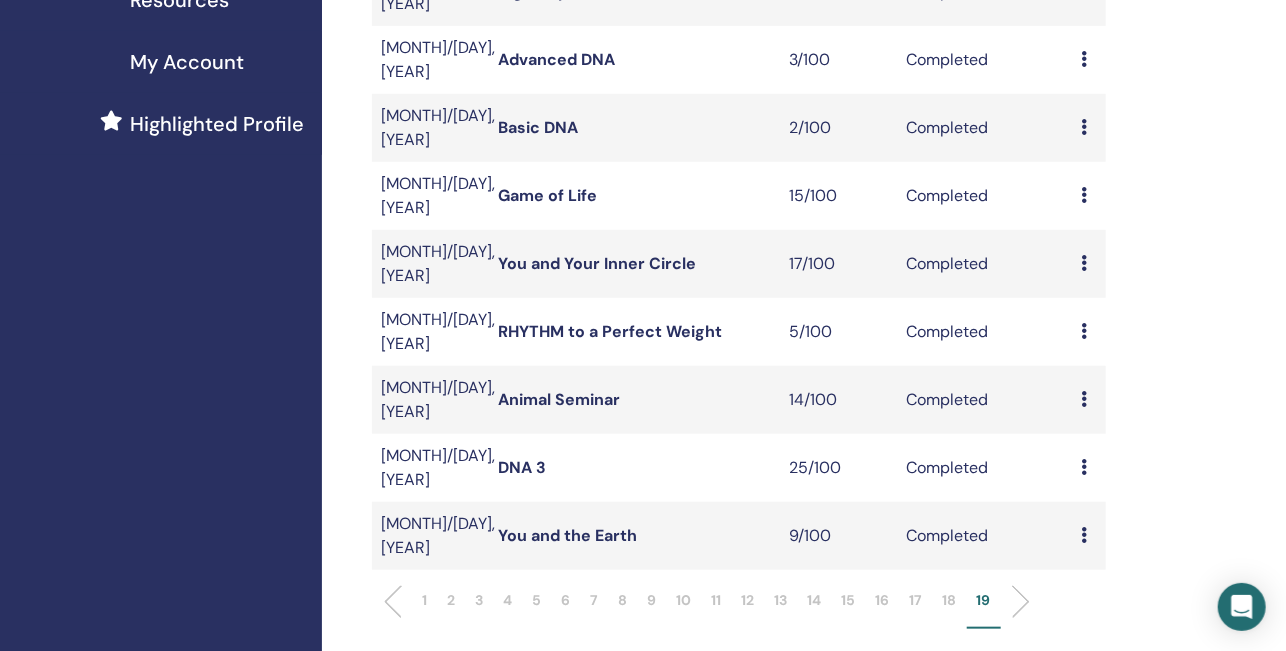 scroll, scrollTop: 331, scrollLeft: 0, axis: vertical 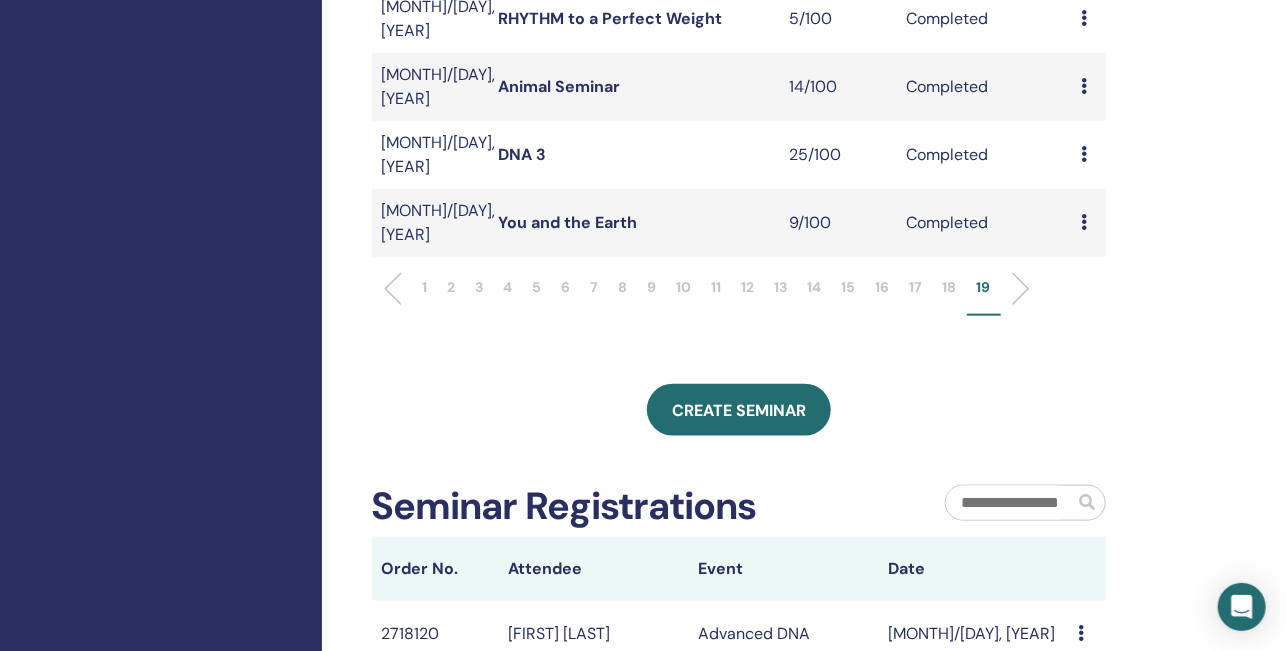 click on "18" at bounding box center [950, 287] 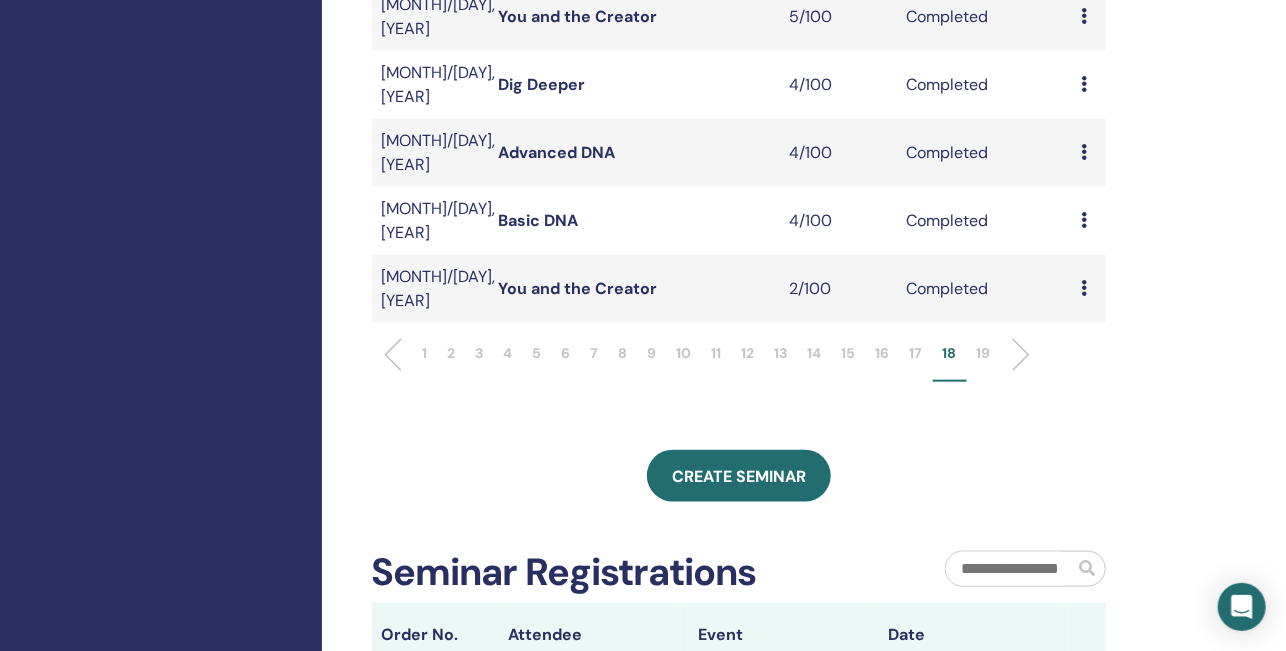 scroll, scrollTop: 622, scrollLeft: 0, axis: vertical 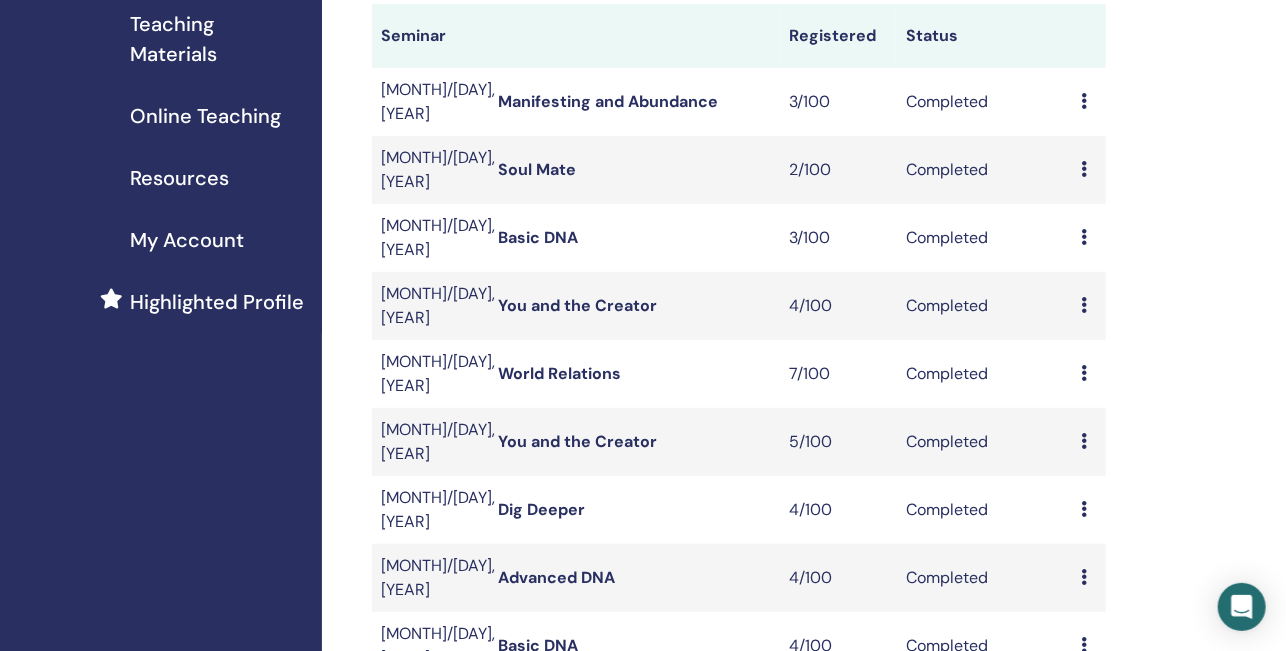 click on "Soul Mate" at bounding box center (537, 169) 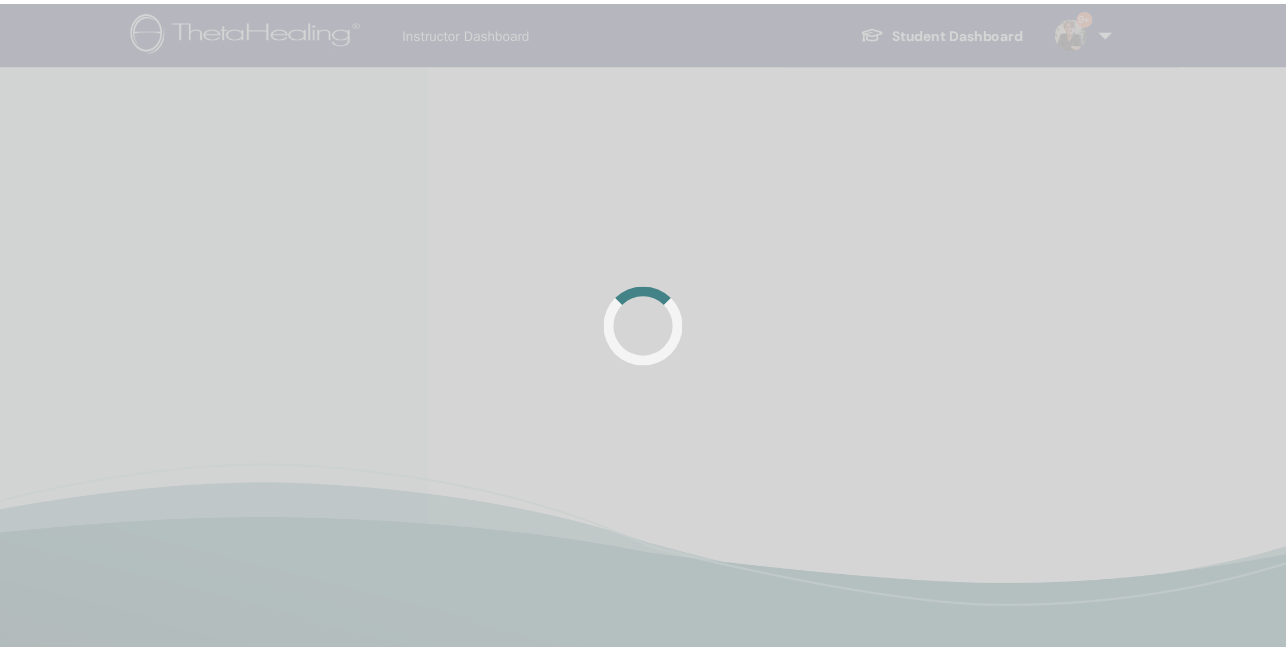scroll, scrollTop: 0, scrollLeft: 0, axis: both 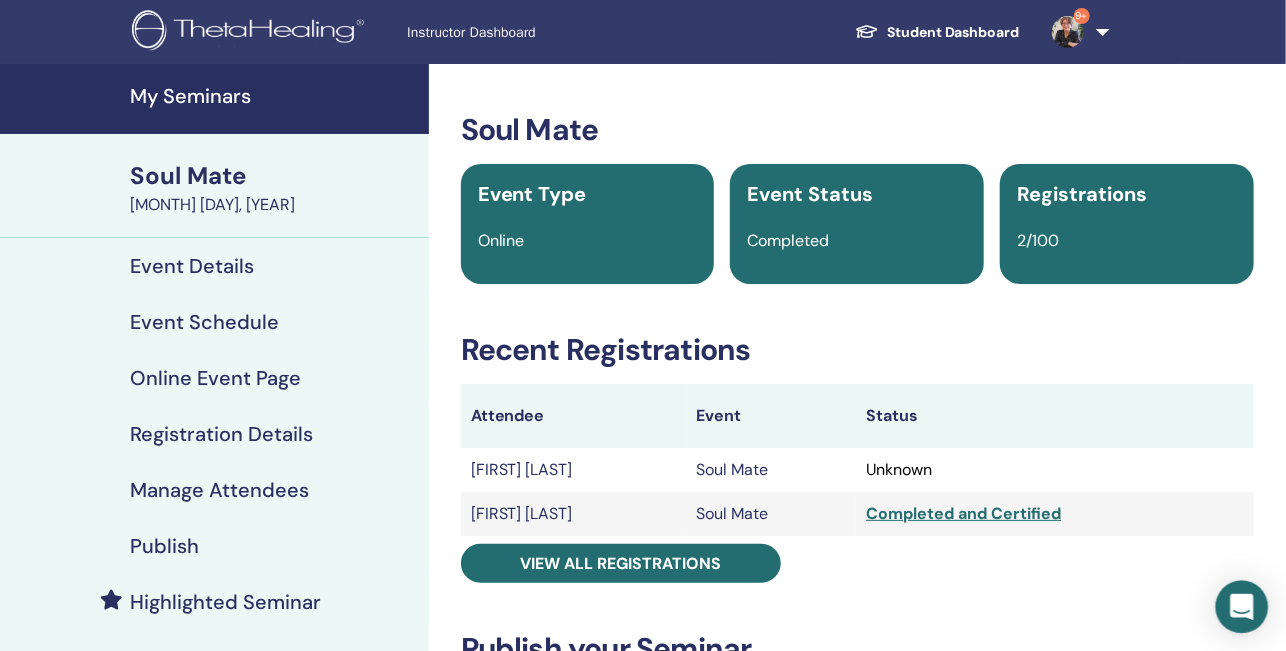 click 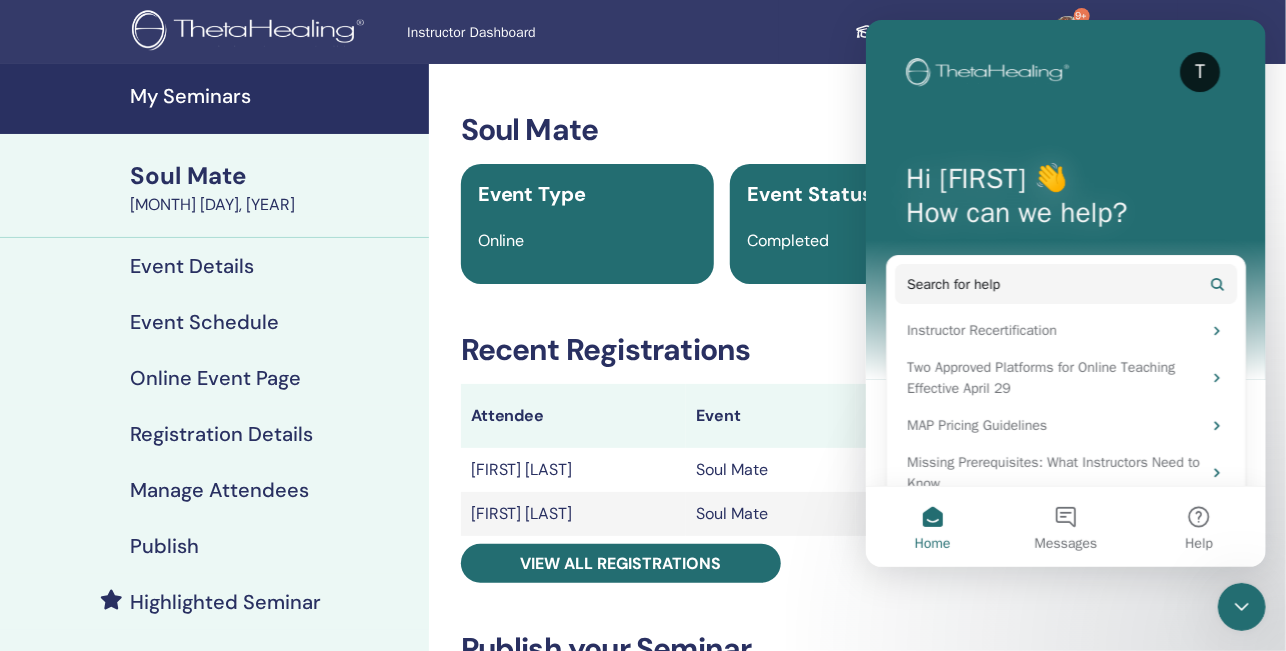 scroll, scrollTop: 0, scrollLeft: 0, axis: both 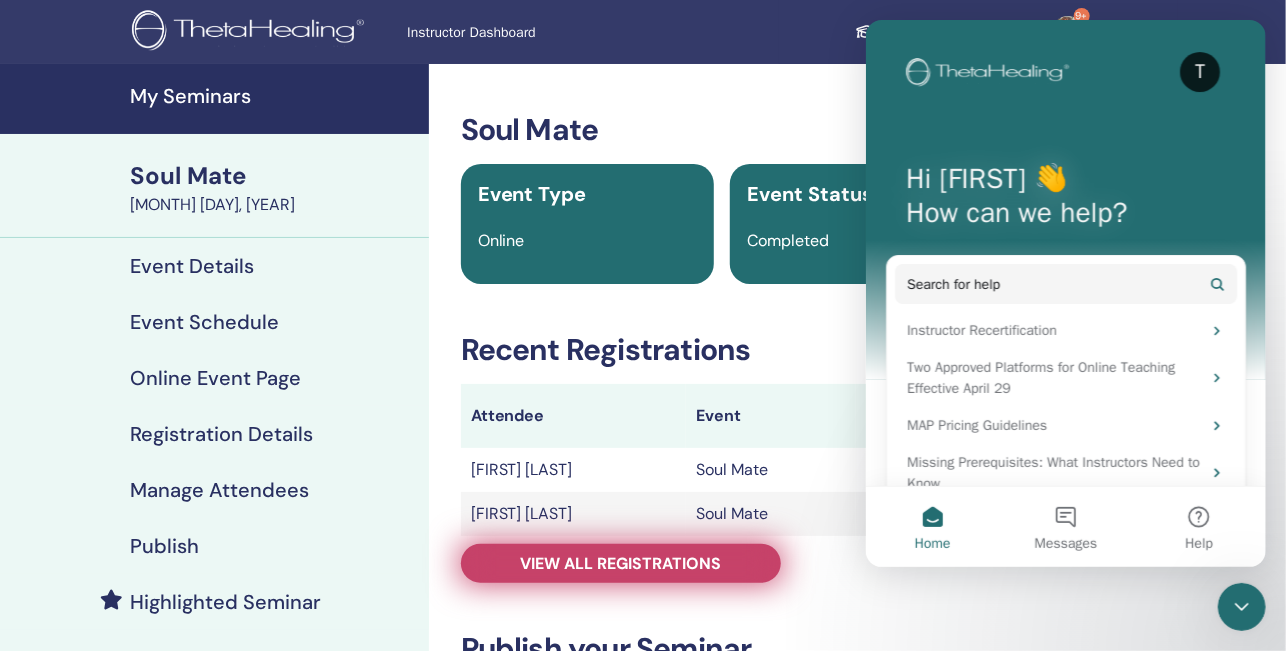 click on "View all registrations" at bounding box center [620, 563] 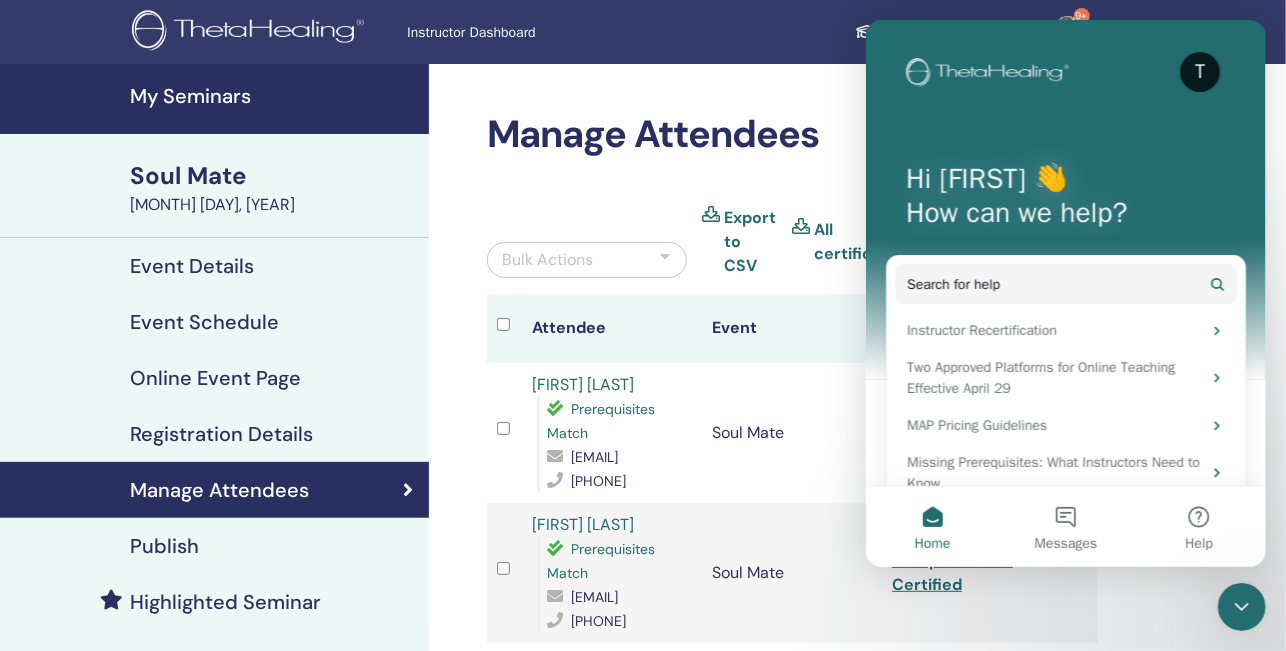 drag, startPoint x: 550, startPoint y: 485, endPoint x: 704, endPoint y: 475, distance: 154.32434 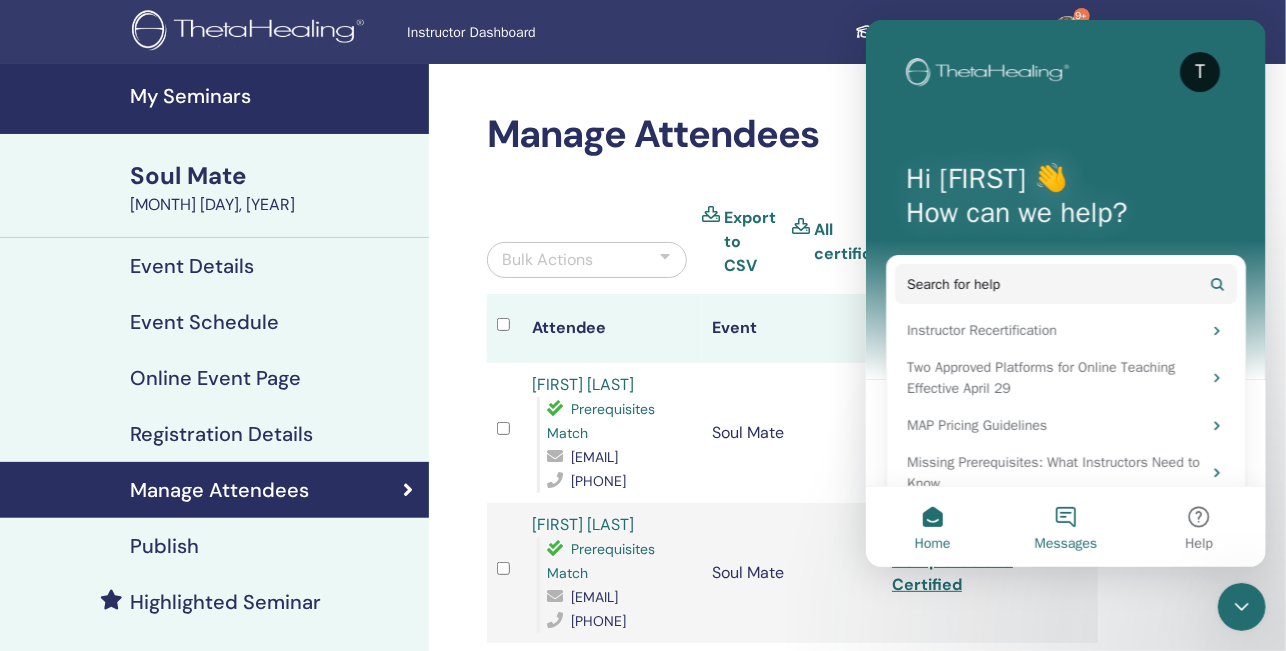 click on "Messages" at bounding box center [1064, 527] 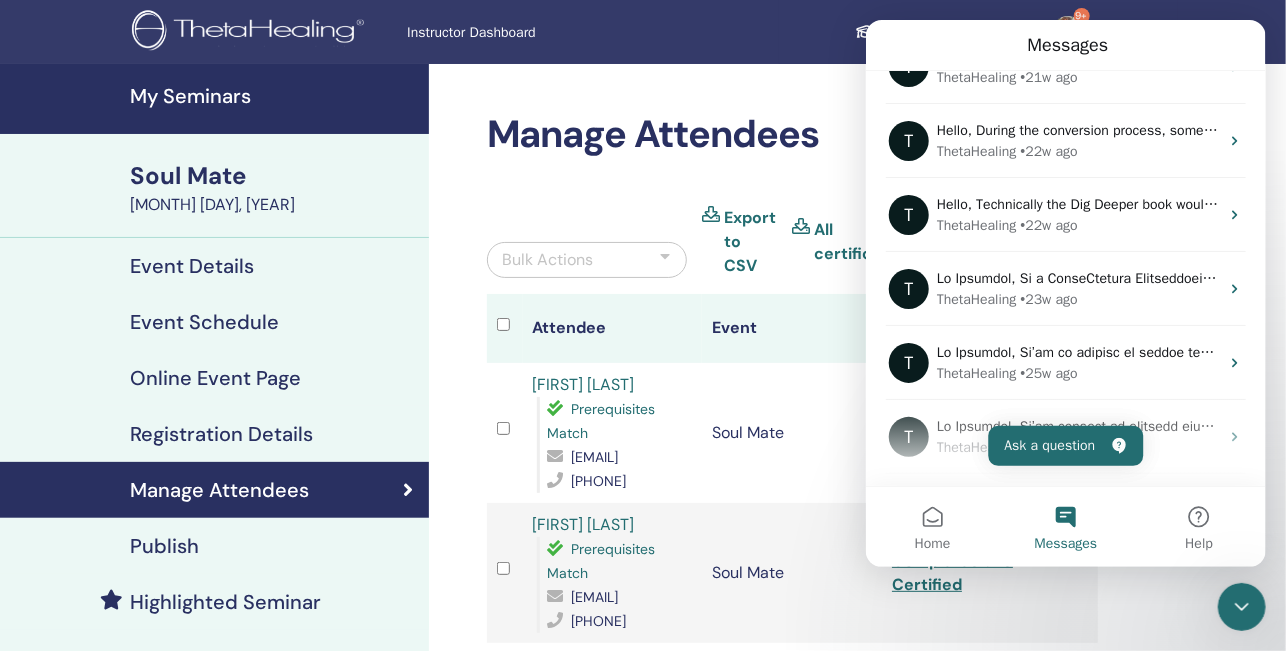 scroll, scrollTop: 404, scrollLeft: 0, axis: vertical 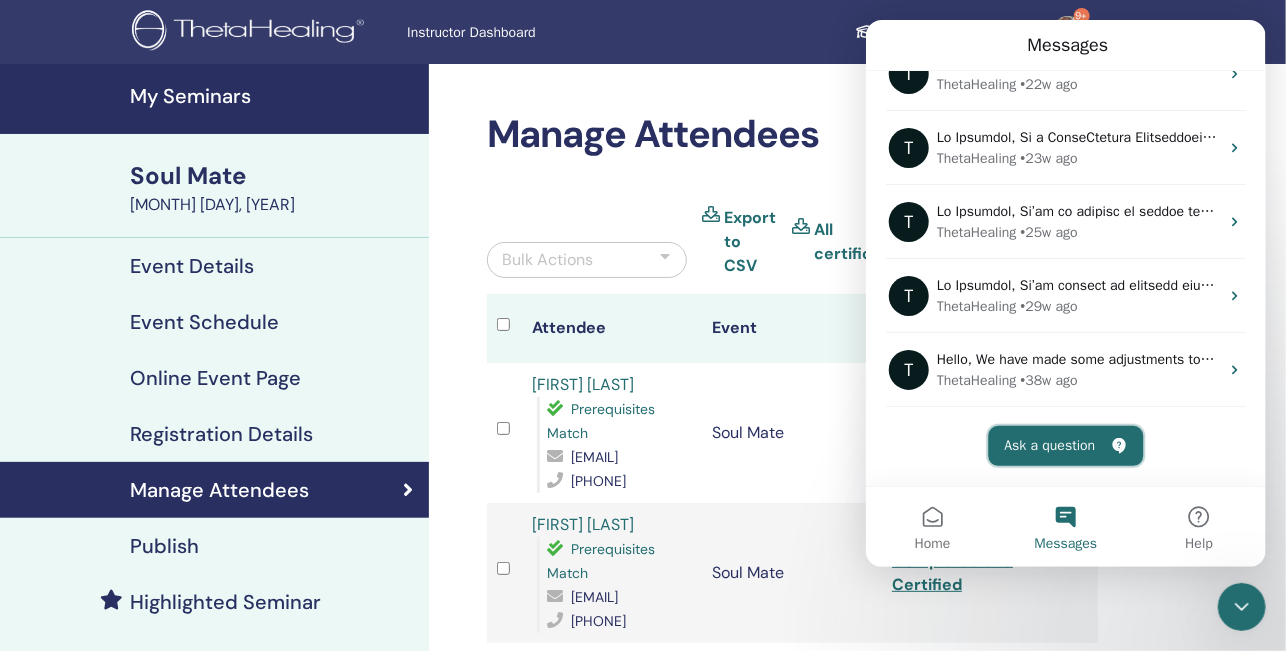 click on "Ask a question" at bounding box center (1065, 446) 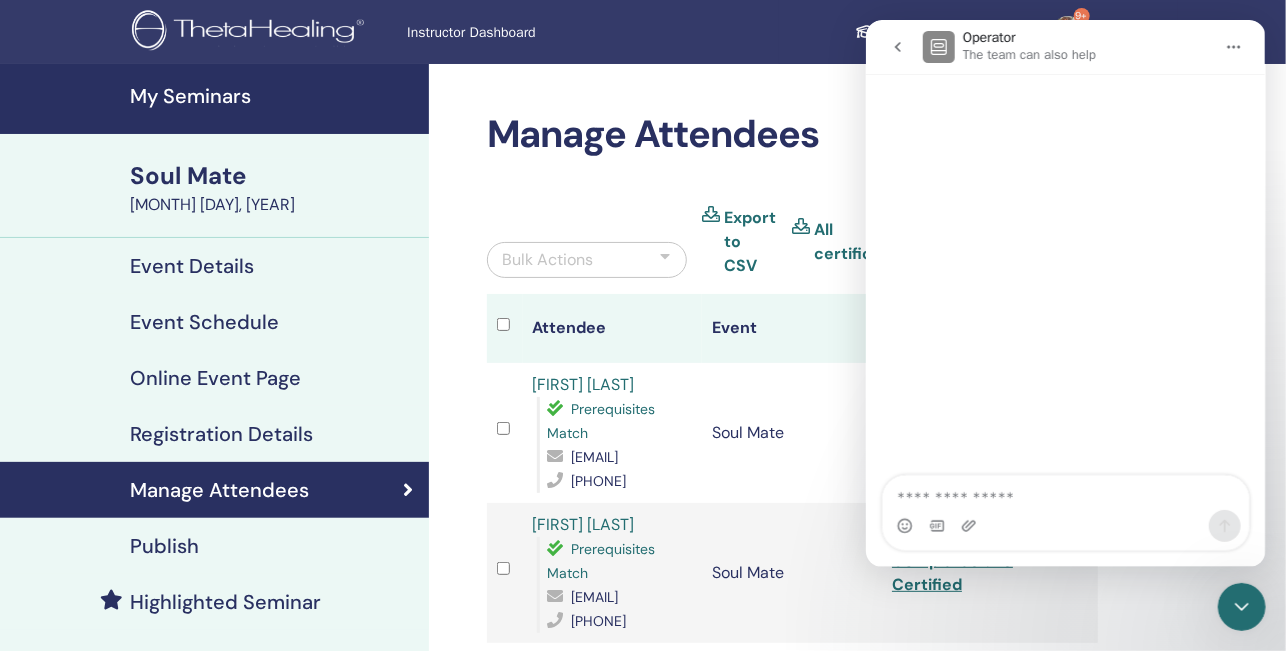 scroll, scrollTop: 323, scrollLeft: 0, axis: vertical 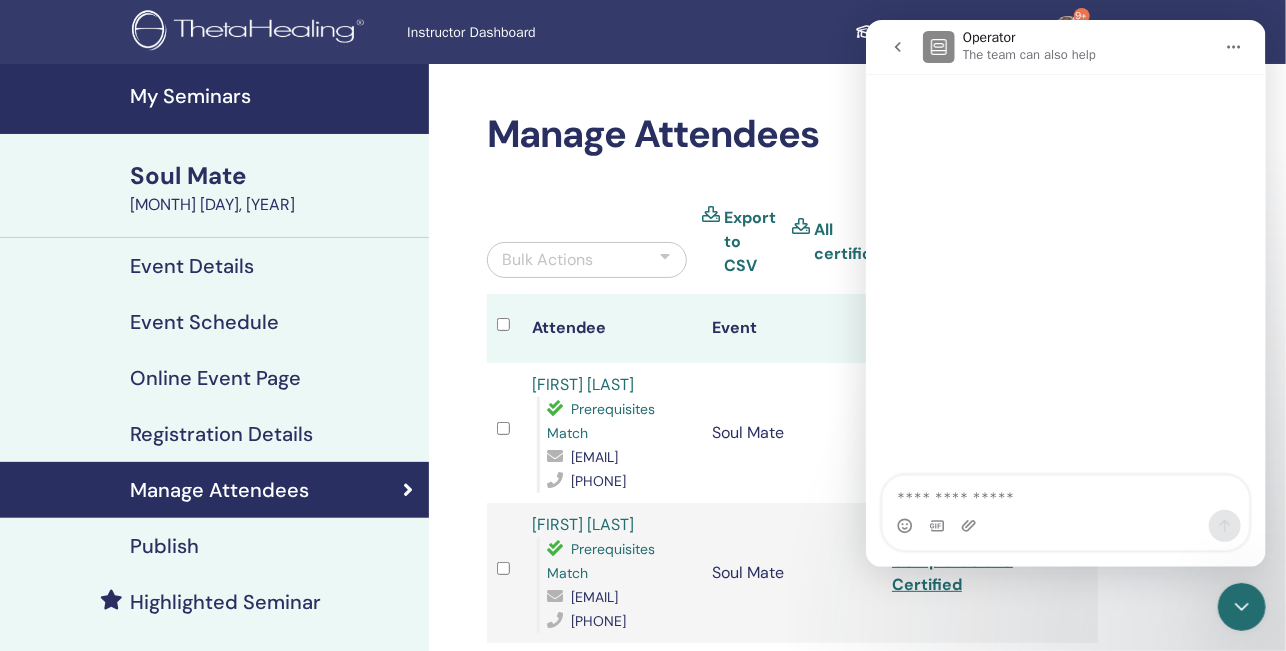 click at bounding box center (1065, 493) 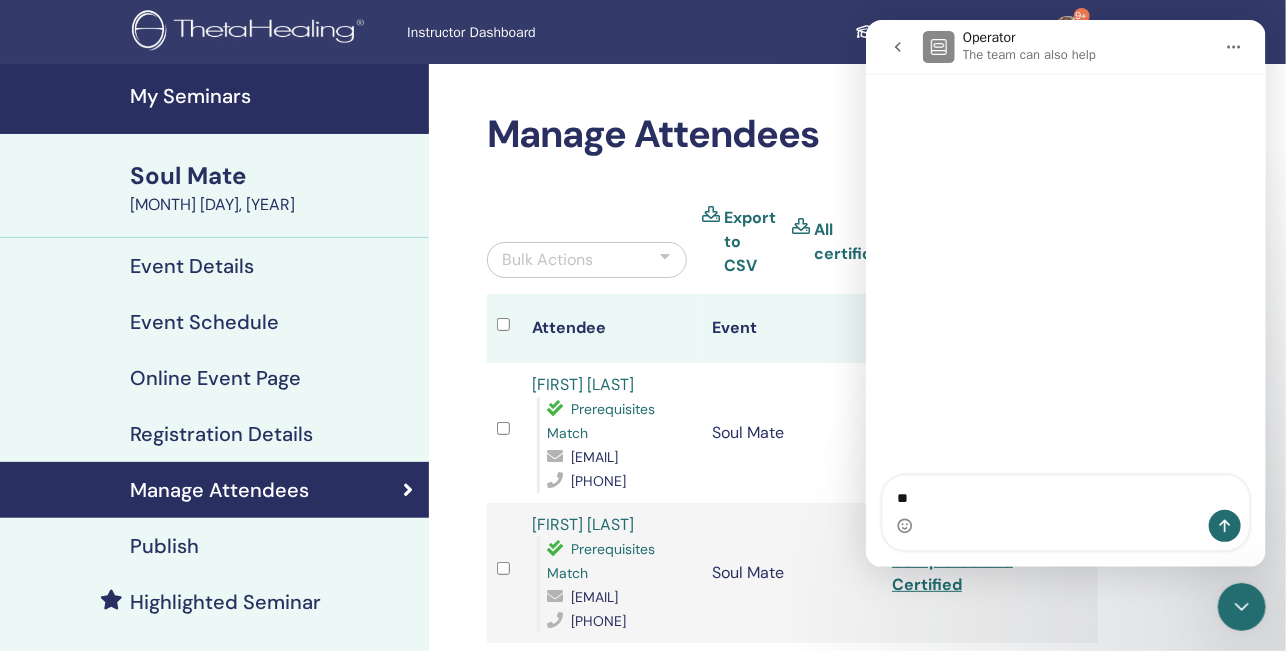 type on "*" 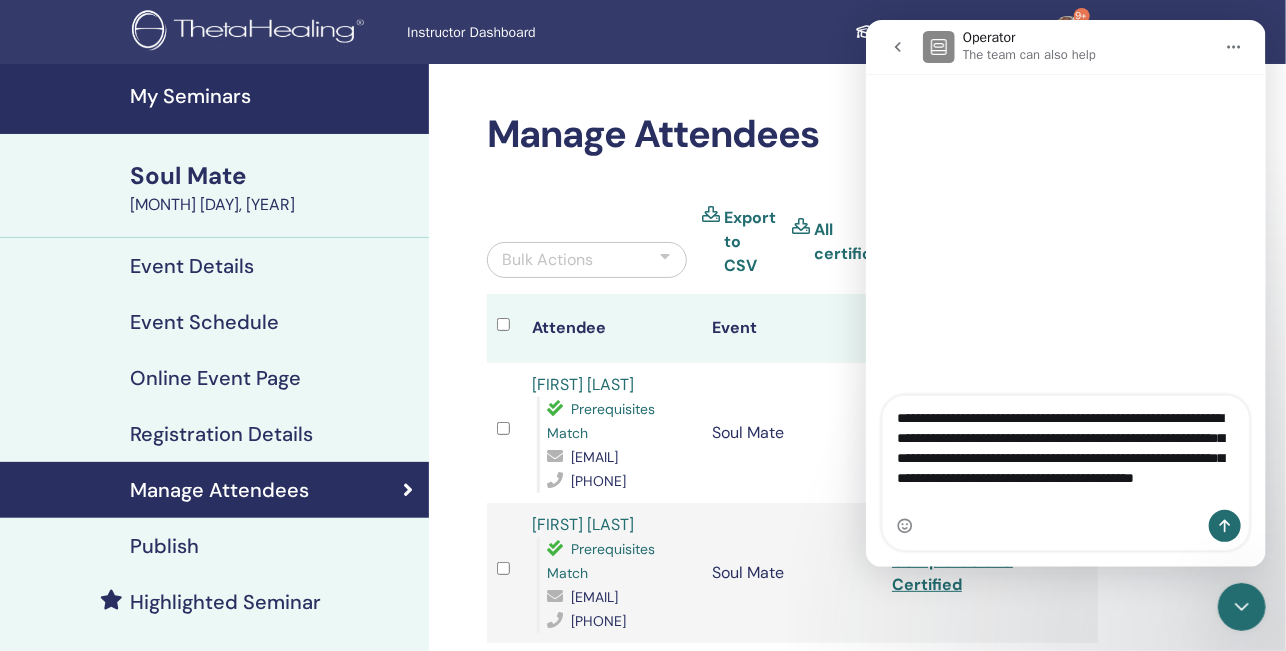 click on "**********" at bounding box center (1065, 453) 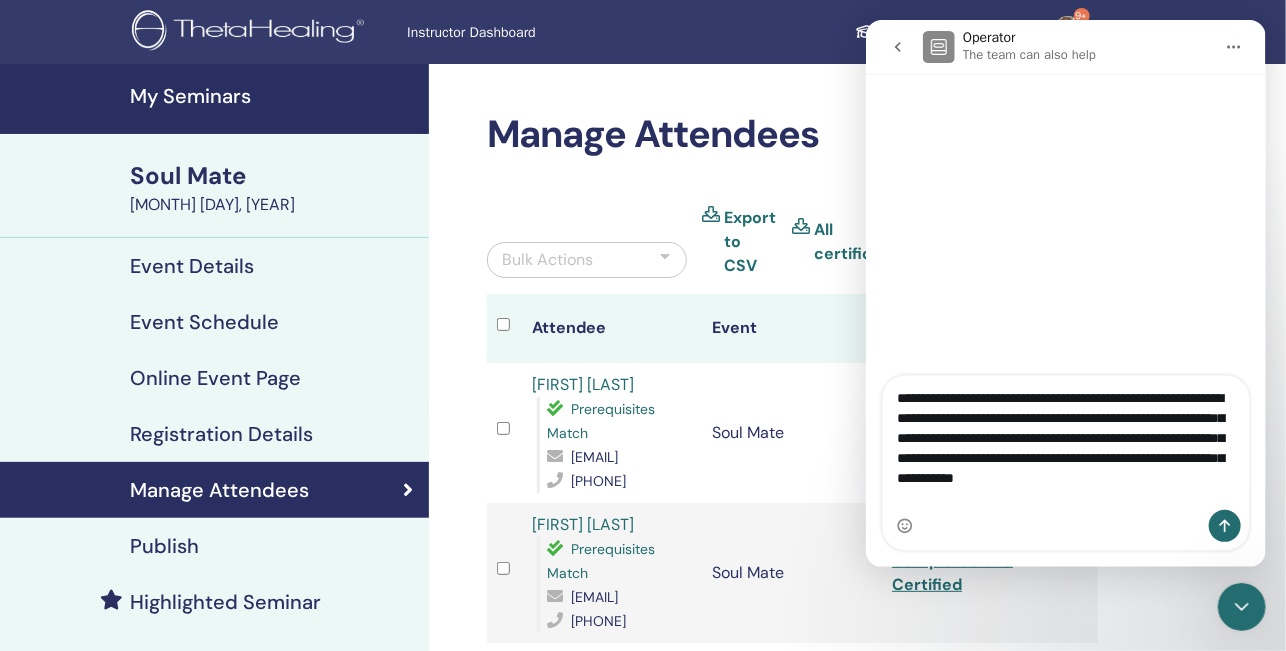 type on "**********" 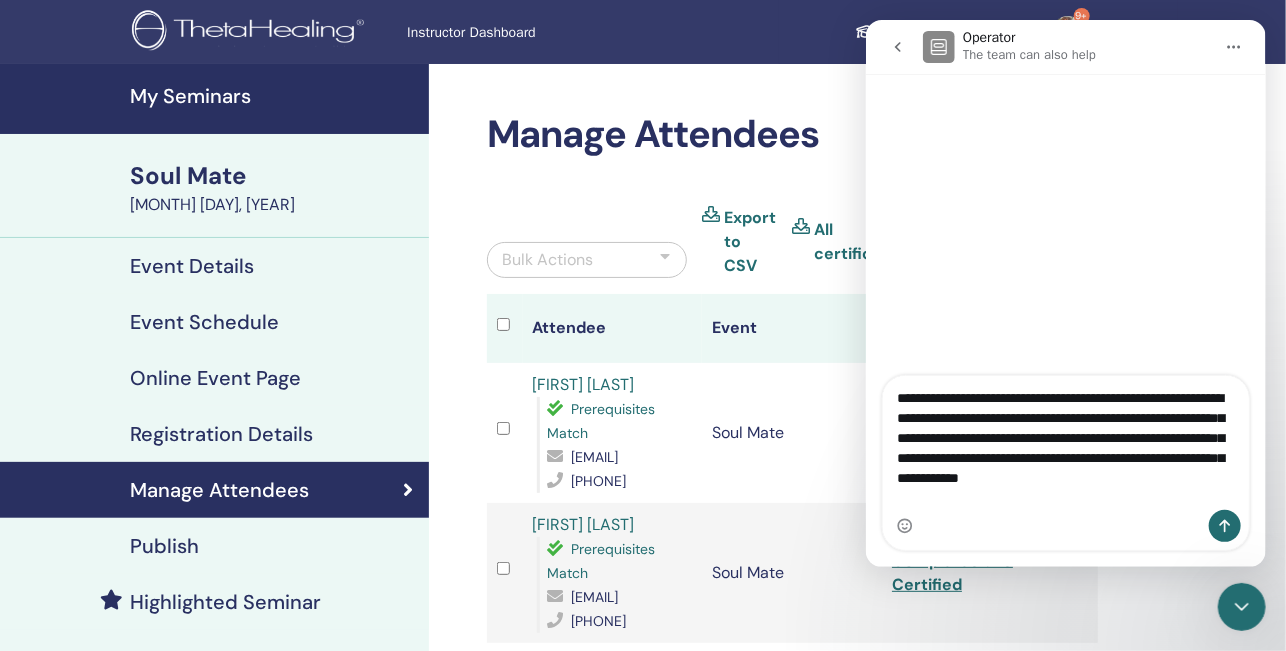 type 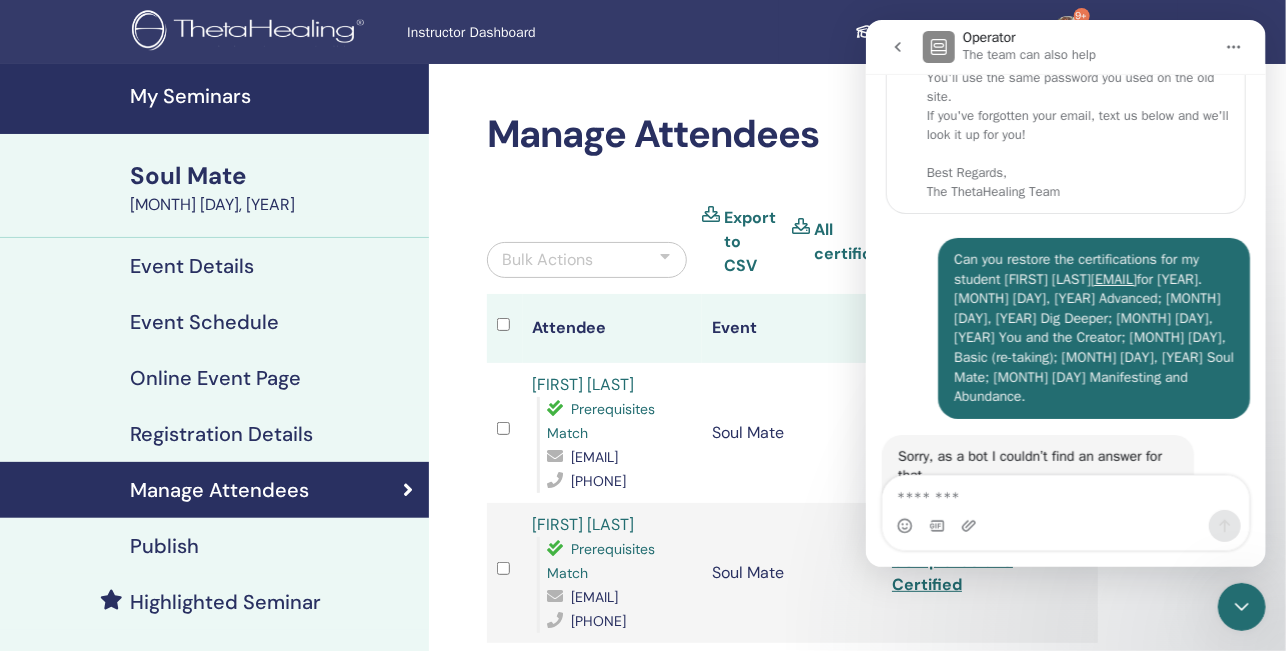scroll, scrollTop: 330, scrollLeft: 0, axis: vertical 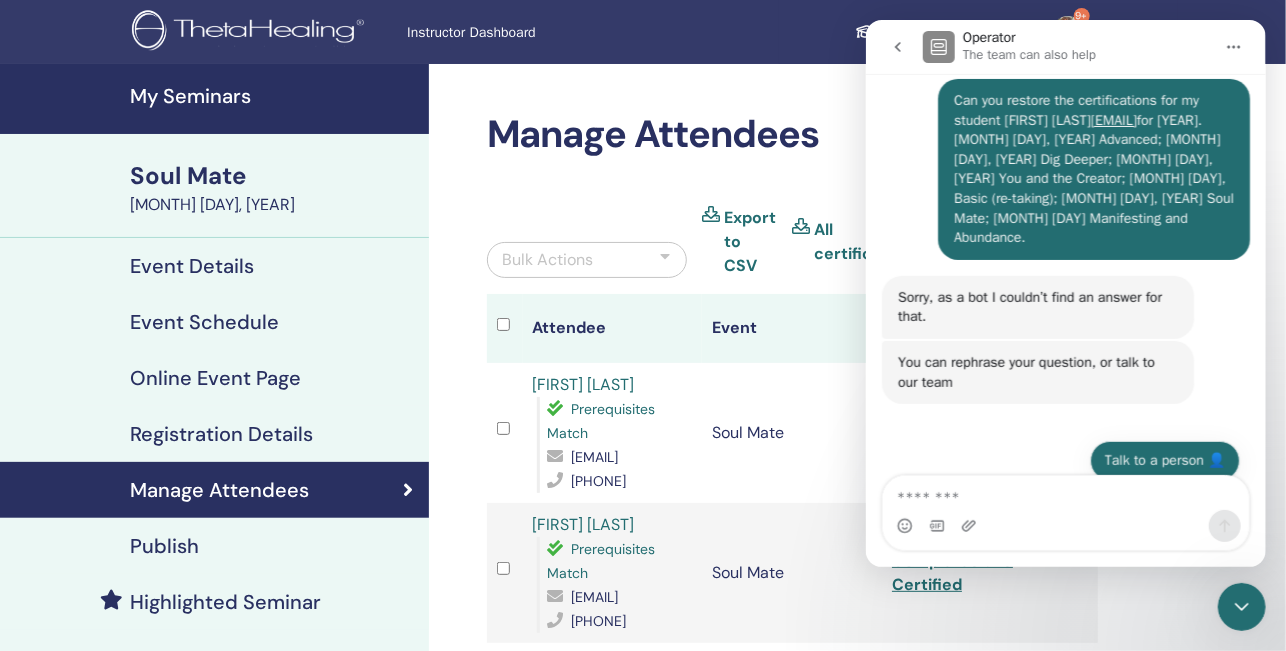 click on "Talk to a person 👤" at bounding box center [1164, 461] 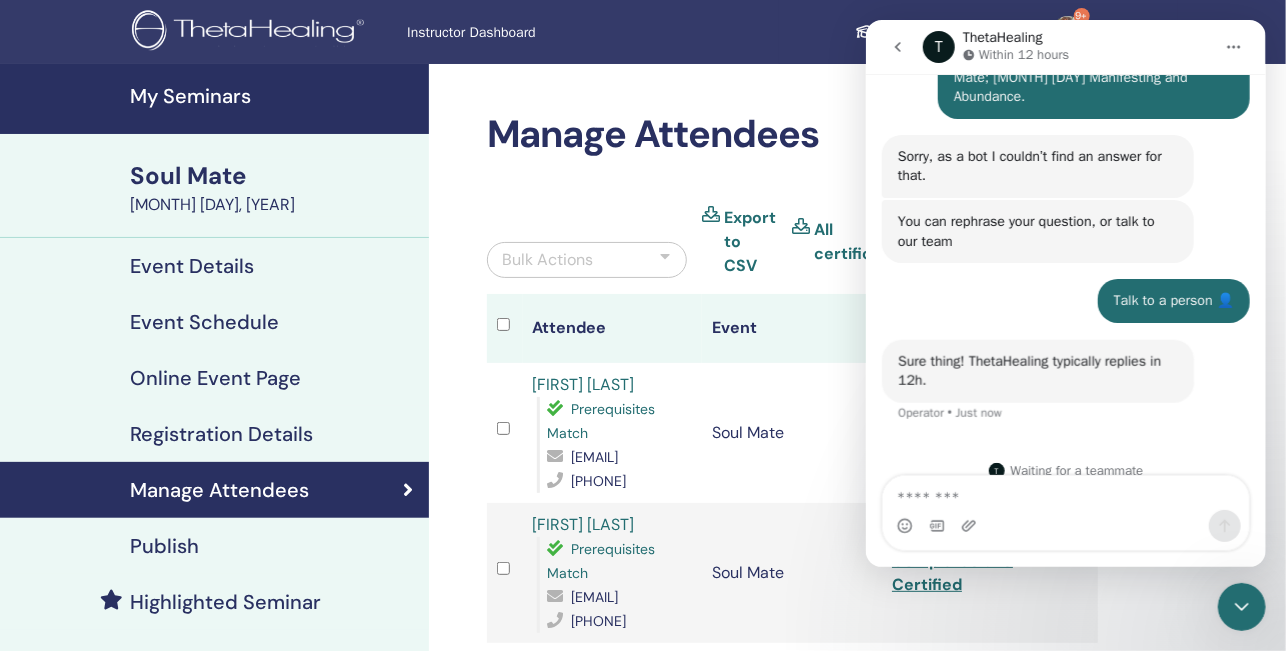 scroll, scrollTop: 474, scrollLeft: 0, axis: vertical 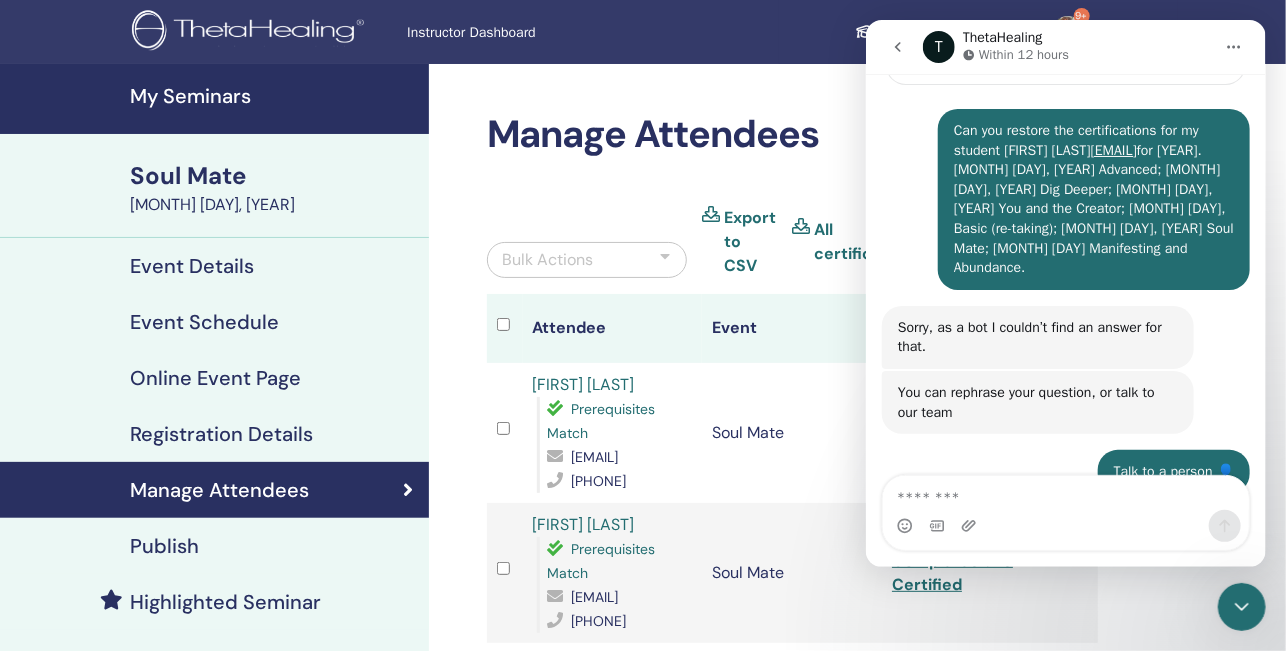 drag, startPoint x: 1262, startPoint y: 339, endPoint x: 2137, endPoint y: 264, distance: 878.2084 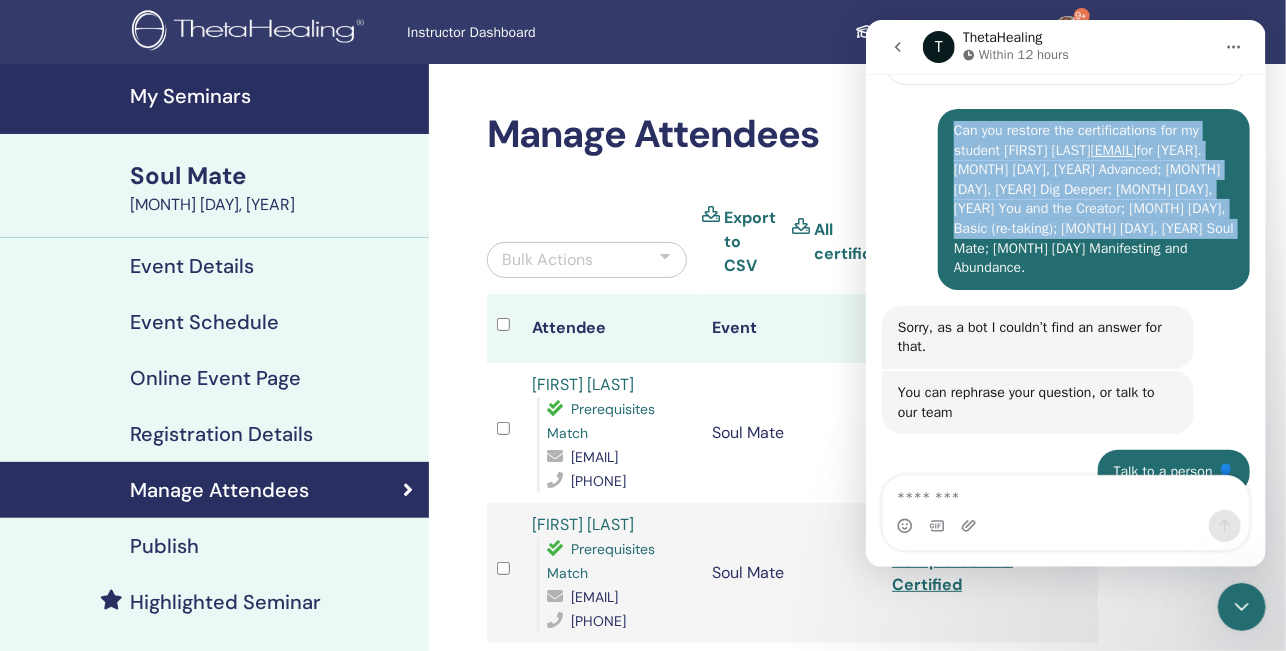 drag, startPoint x: 946, startPoint y: 125, endPoint x: 1179, endPoint y: 267, distance: 272.86078 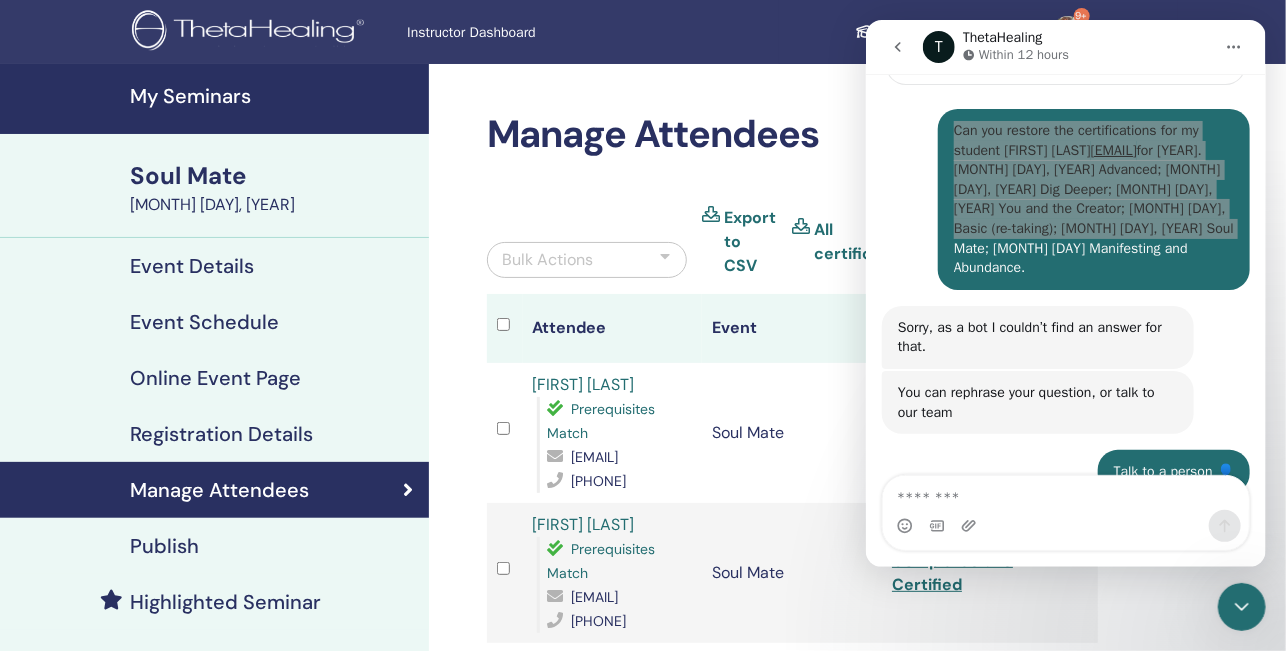 click on "Manage Attendees Bulk Actions Export to CSV All certificates Attendee Event Status [FIRST] [LAST] Prerequisites Match [EMAIL] 2064723426 Soul Mate No Certificate [FIRST] [LAST] Prerequisites Match rubyshinshowm@gmail.com +8860937908870 Soul Mate Completed and Certified 1" at bounding box center (857, 533) 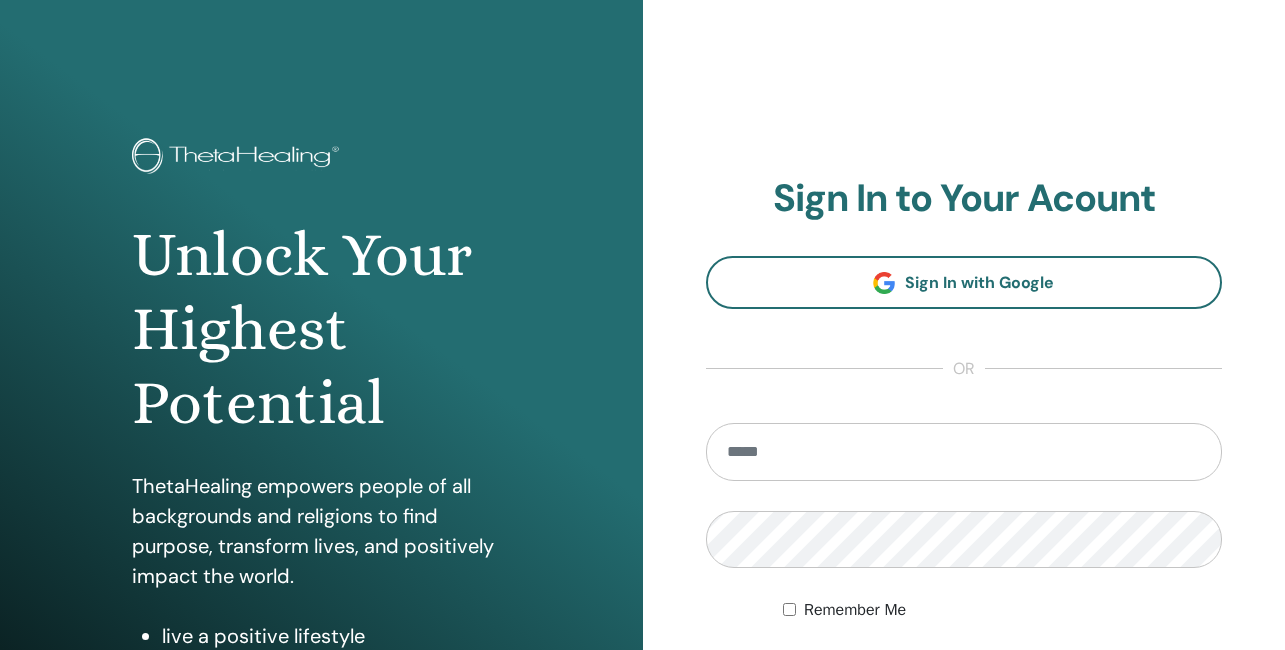 scroll, scrollTop: 0, scrollLeft: 0, axis: both 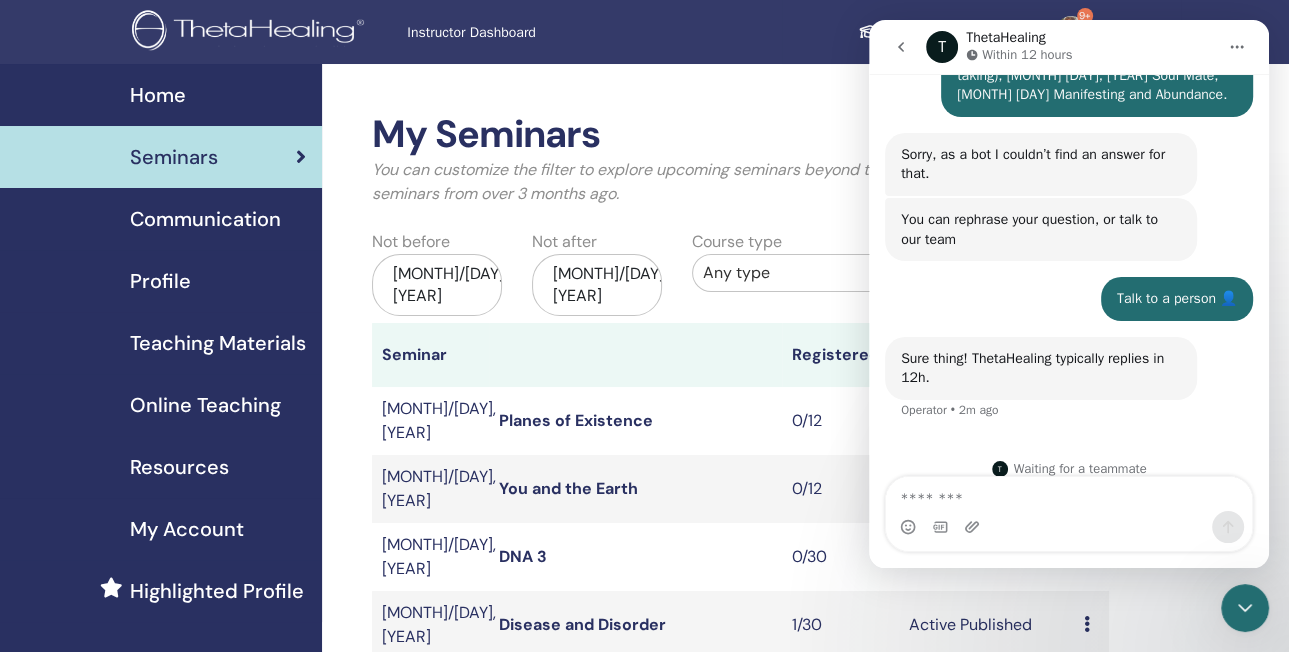 click on "Student Dashboard
9+
[INITIALS] [FIRST] [LAST] My ThetaLearning My ThetaHealers My Seminars Wishlist Become a Practitioner Notifications 9+ Messages 5 My Theta Account Support Logout" at bounding box center [944, 32] 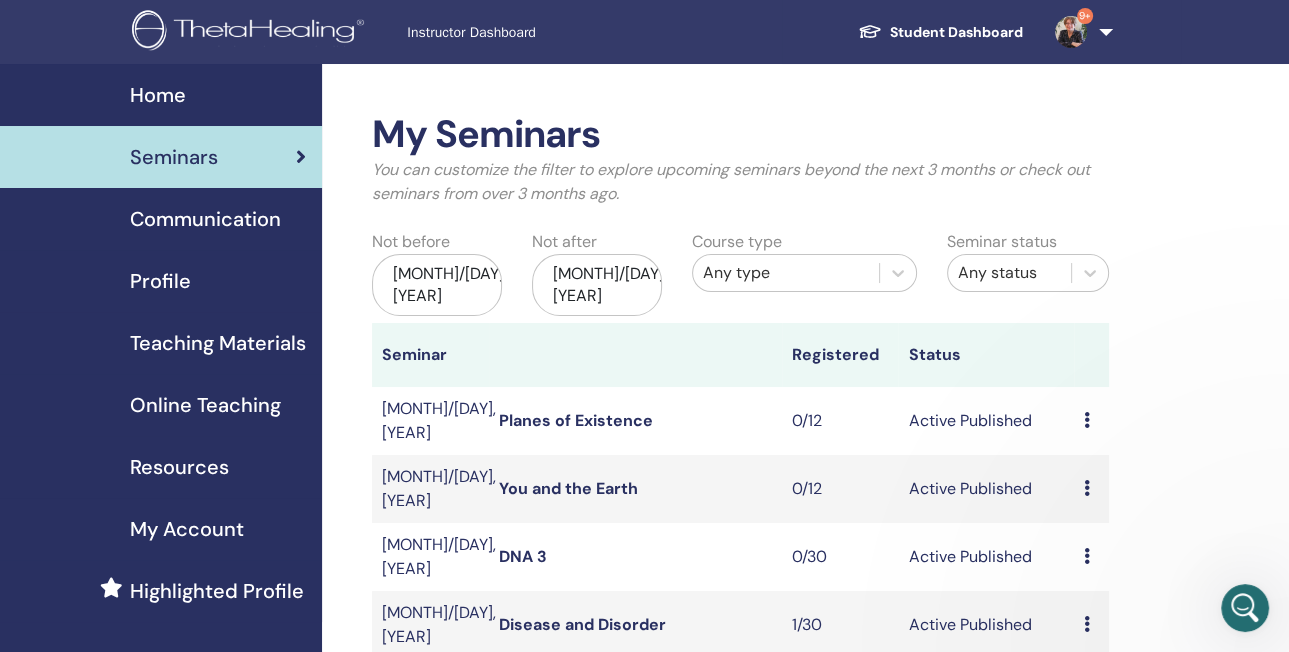 scroll, scrollTop: 0, scrollLeft: 0, axis: both 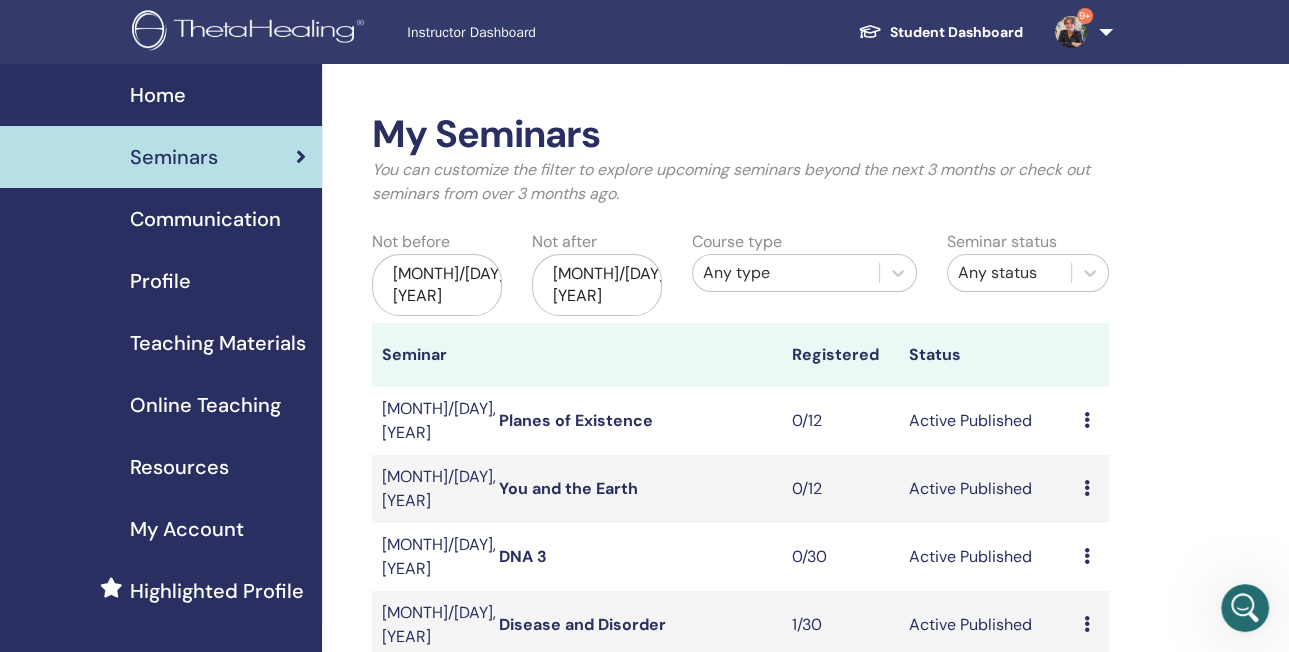 click on "9+" at bounding box center (1071, 31) 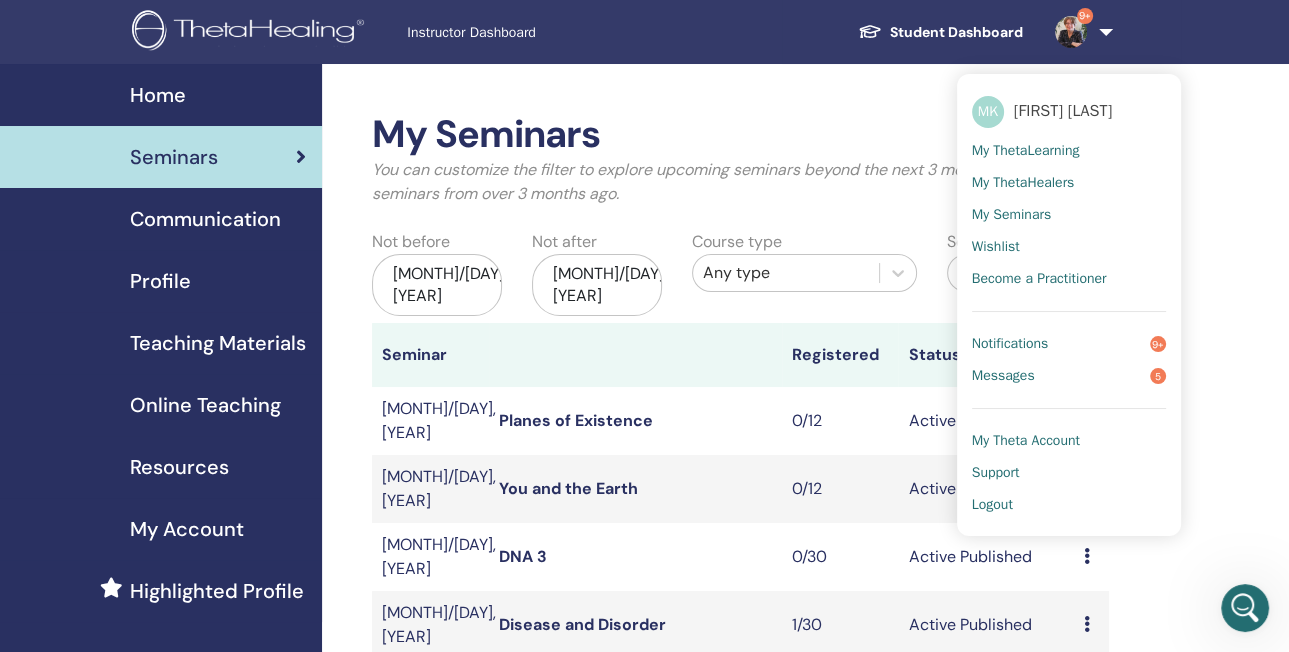 click on "Logout" at bounding box center [992, 505] 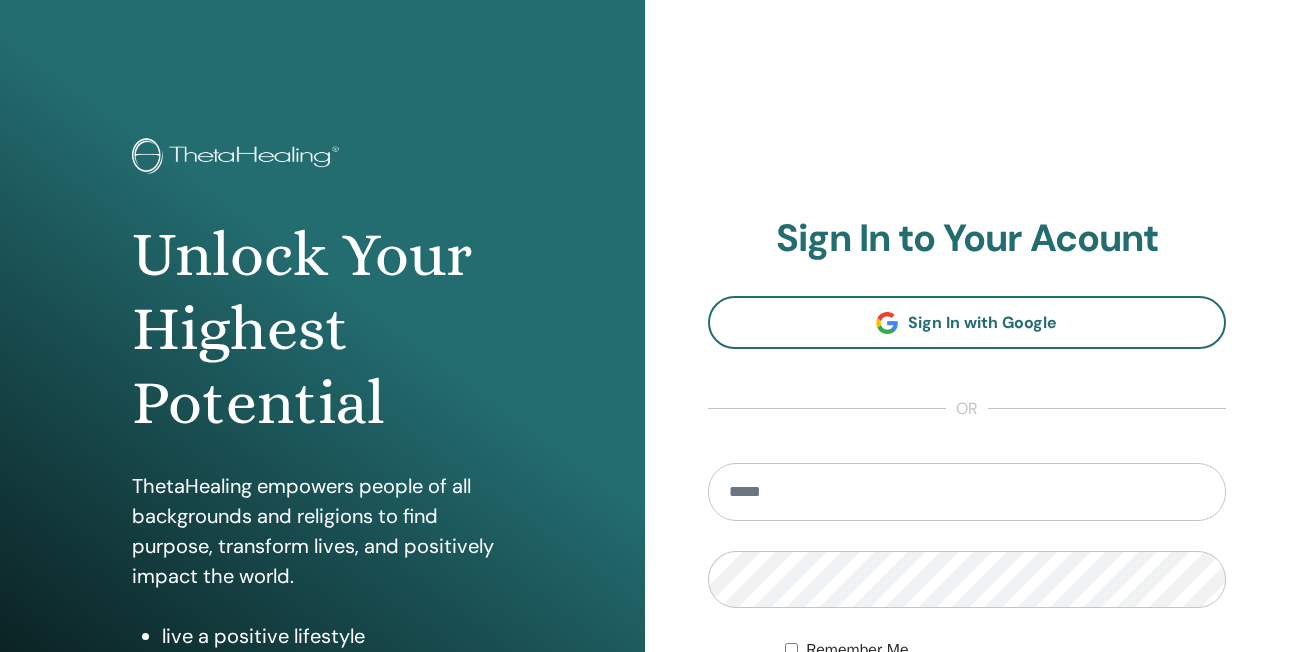 scroll, scrollTop: 0, scrollLeft: 0, axis: both 